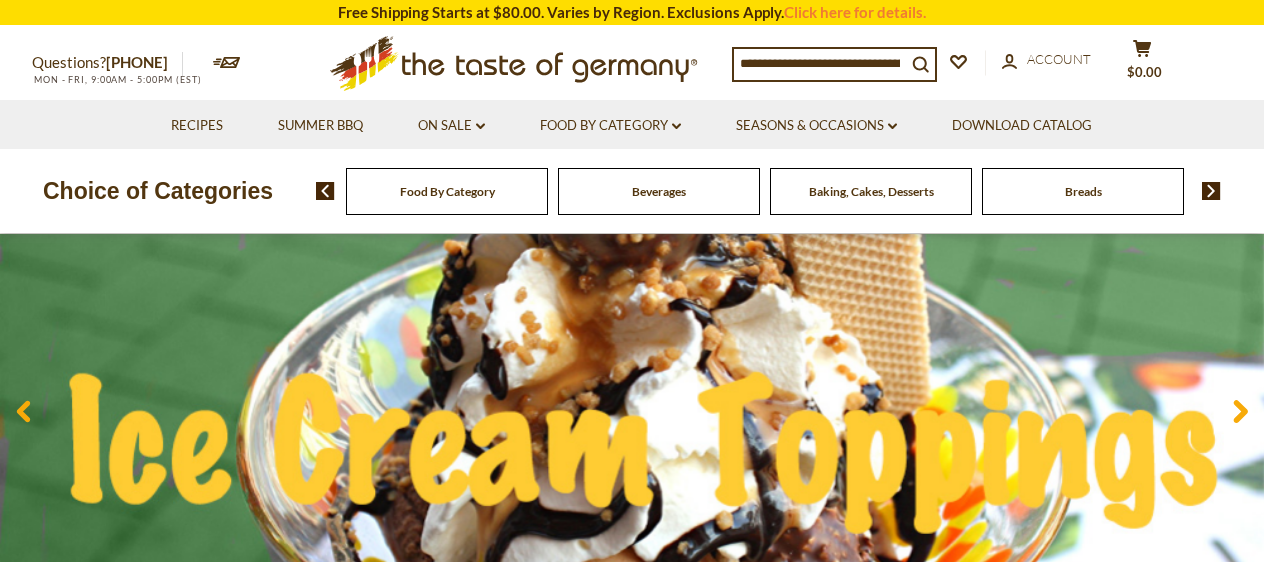 scroll, scrollTop: 169, scrollLeft: 0, axis: vertical 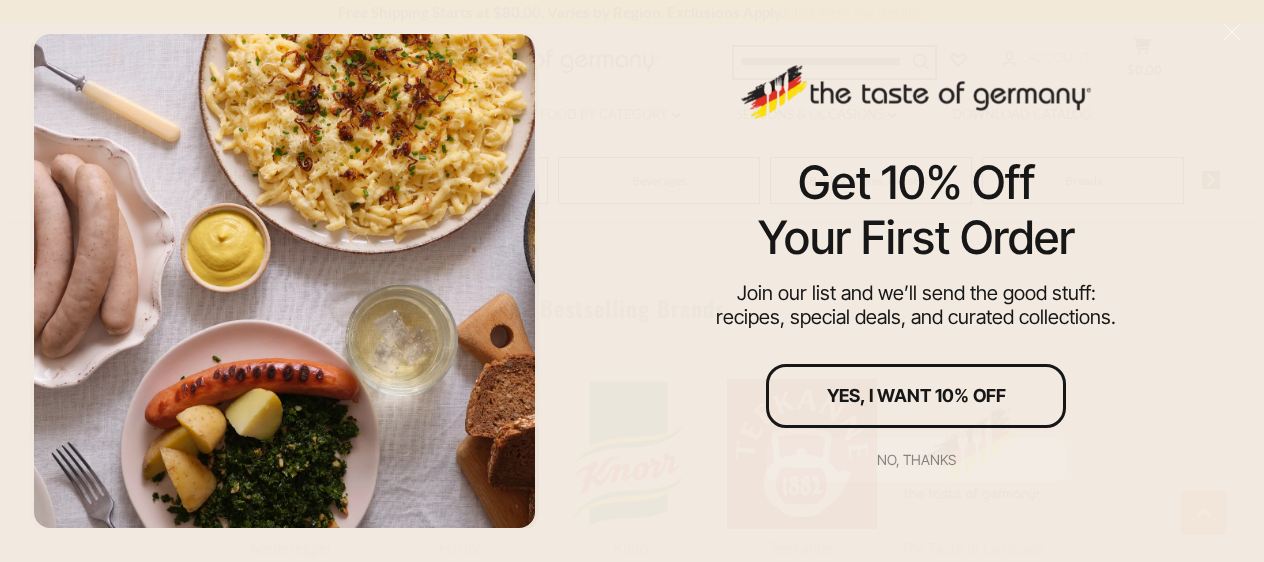 click on "No, thanks" at bounding box center (916, 460) 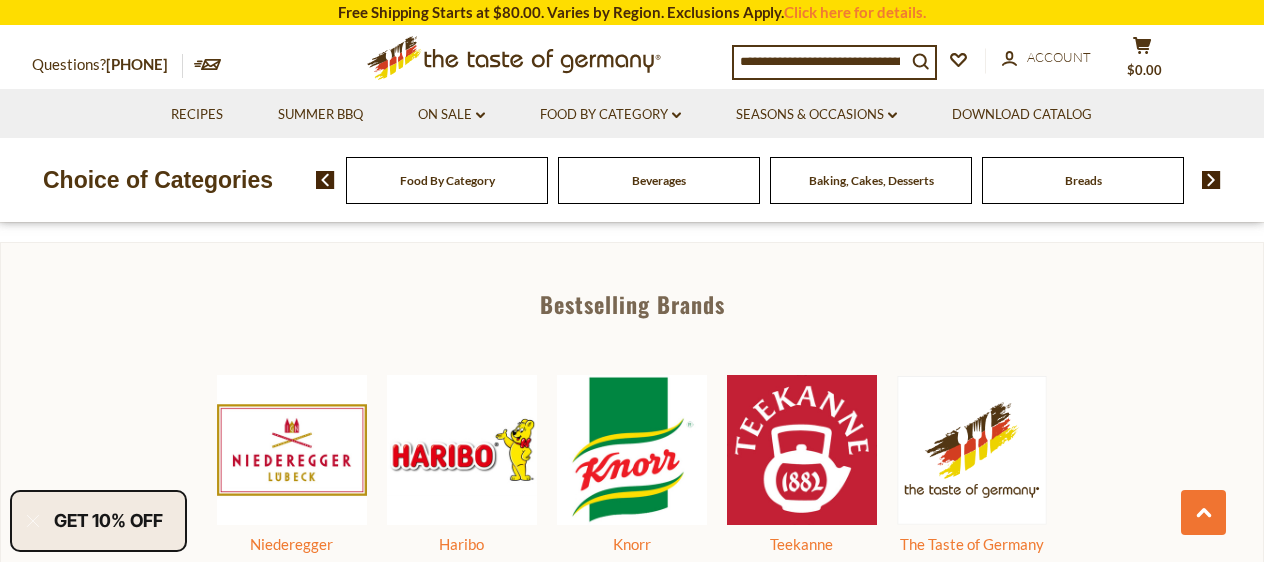 scroll, scrollTop: 874, scrollLeft: 0, axis: vertical 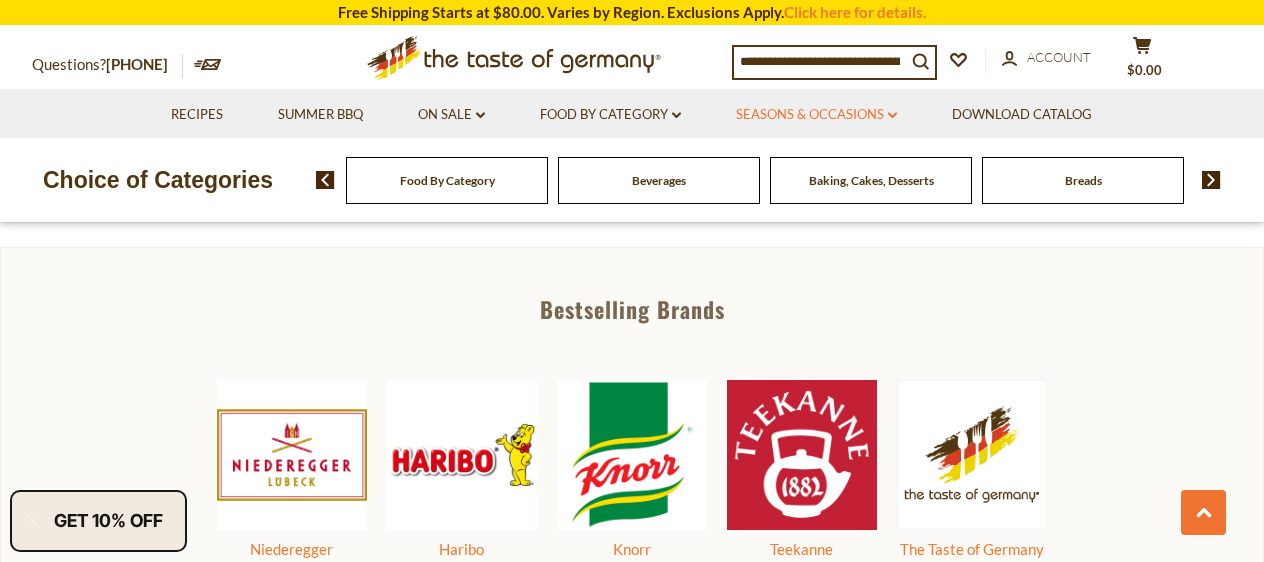 click on "dropdown_arrow" 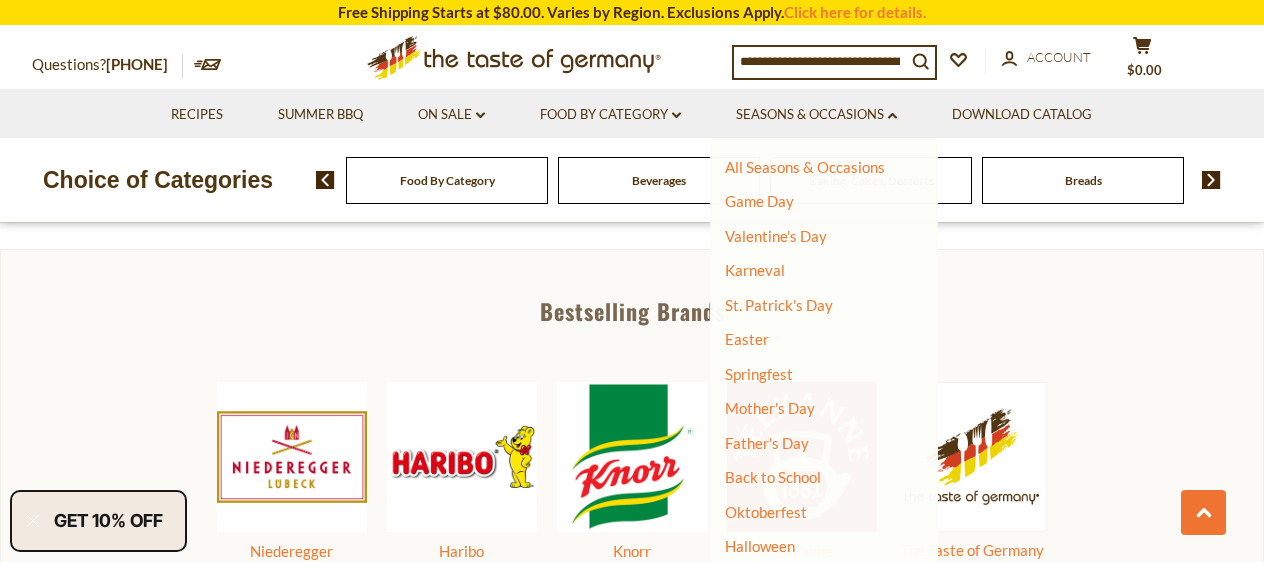 scroll, scrollTop: 843, scrollLeft: 0, axis: vertical 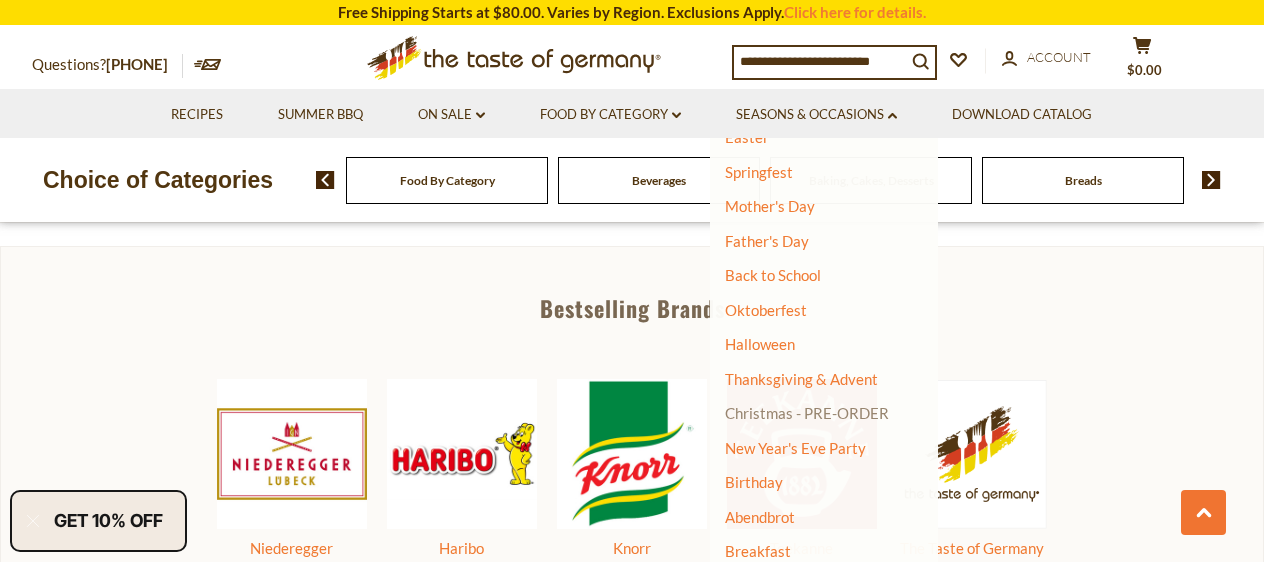 click on "Christmas - PRE-ORDER" at bounding box center (807, 413) 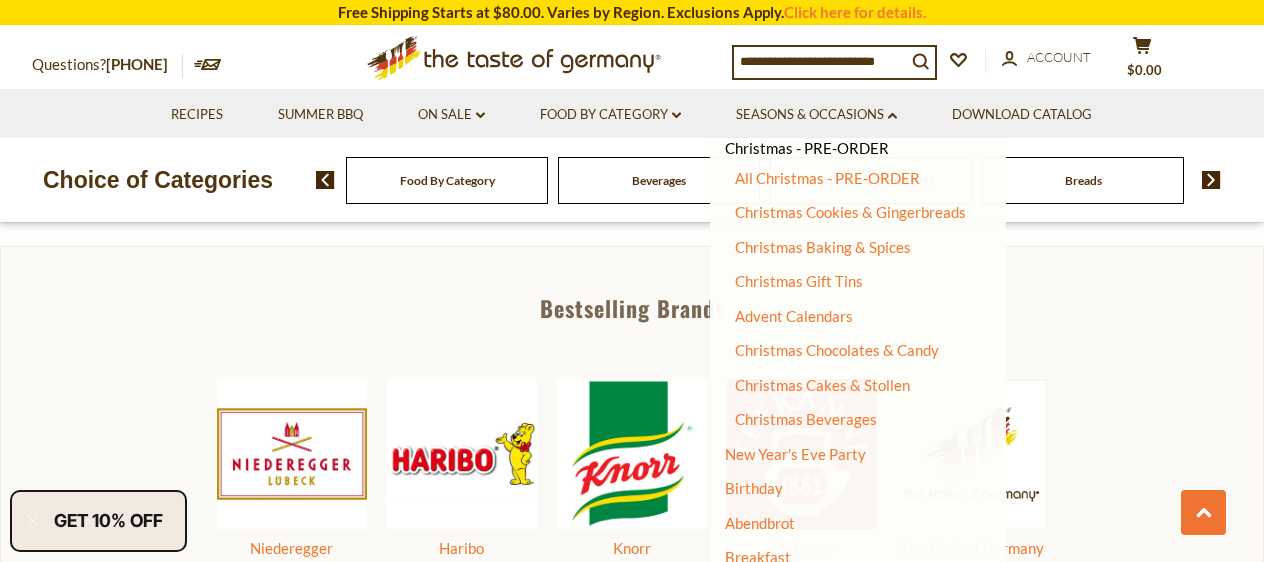 scroll, scrollTop: 472, scrollLeft: 0, axis: vertical 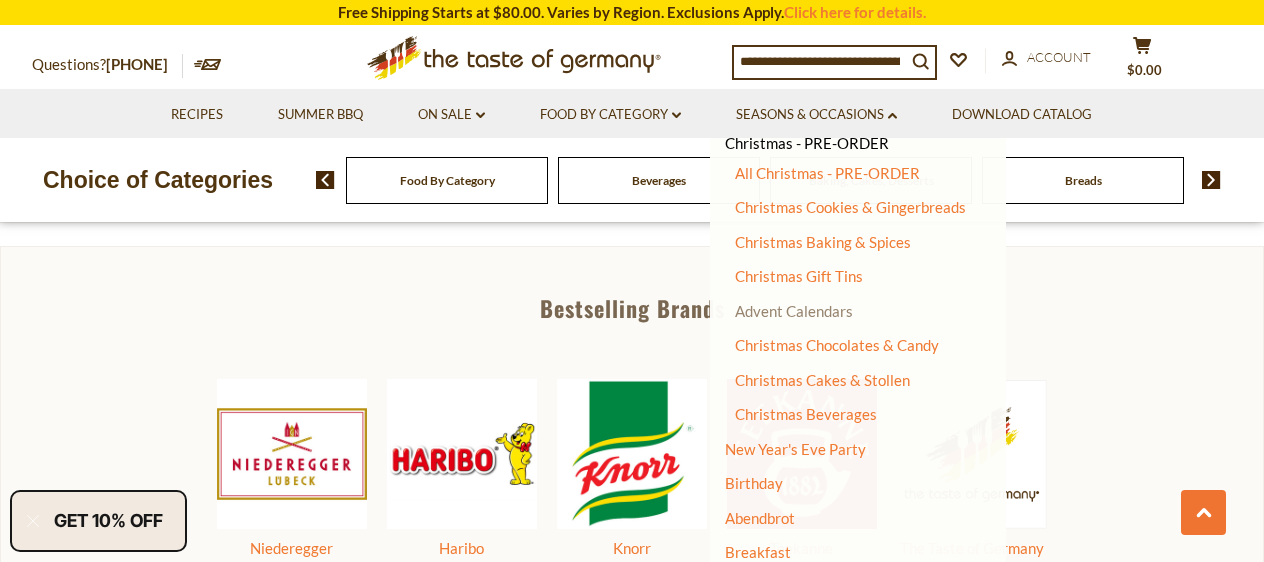 click on "Advent Calendars" at bounding box center [794, 311] 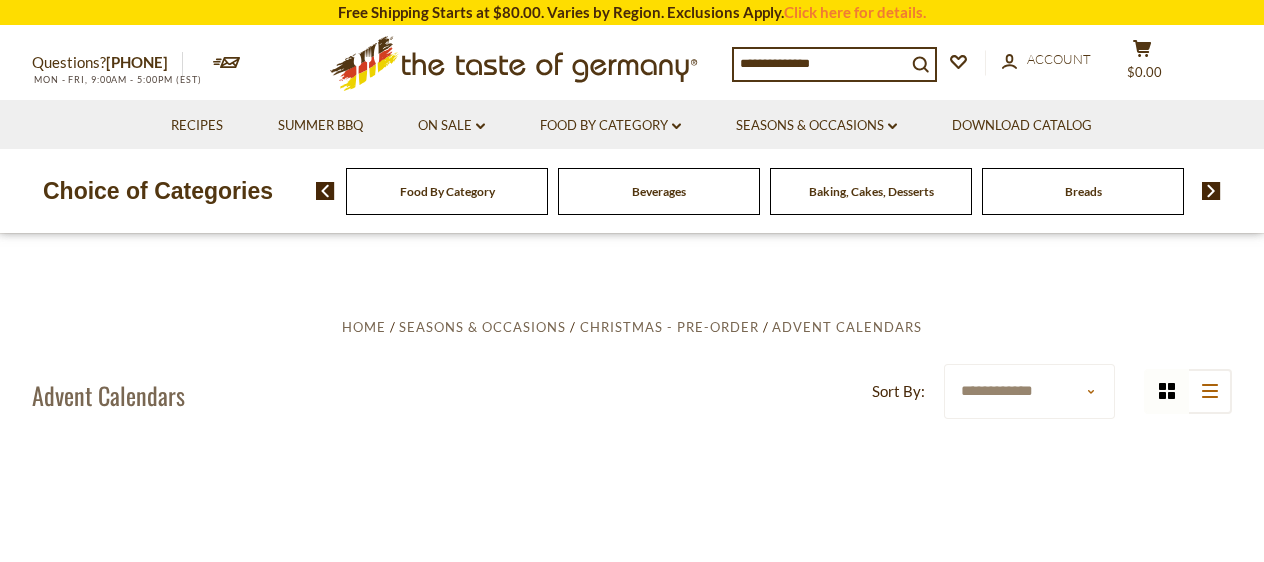 scroll, scrollTop: 0, scrollLeft: 0, axis: both 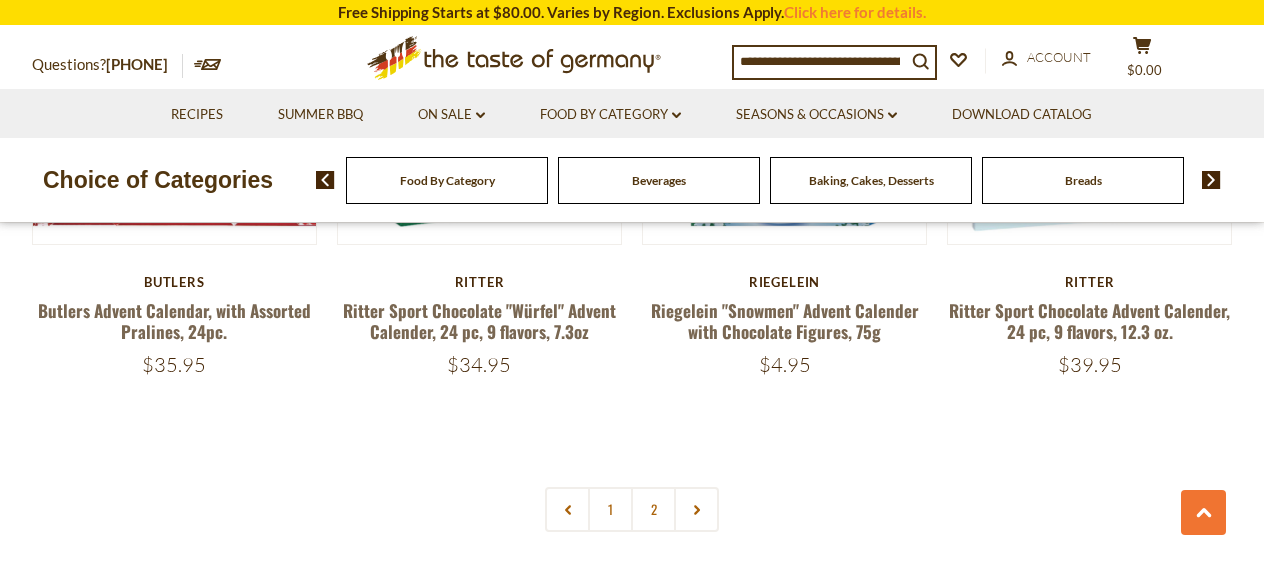 click on "Quick View
[PERSON]
[PERSON] Manor House Advent Calendar, 2.6 oz
$16.95
Quick View
[PERSON]
[PERSON] Advent Calendar with assorted Gingerbreads, 11.8oz
Heidel" at bounding box center [632, -1653] 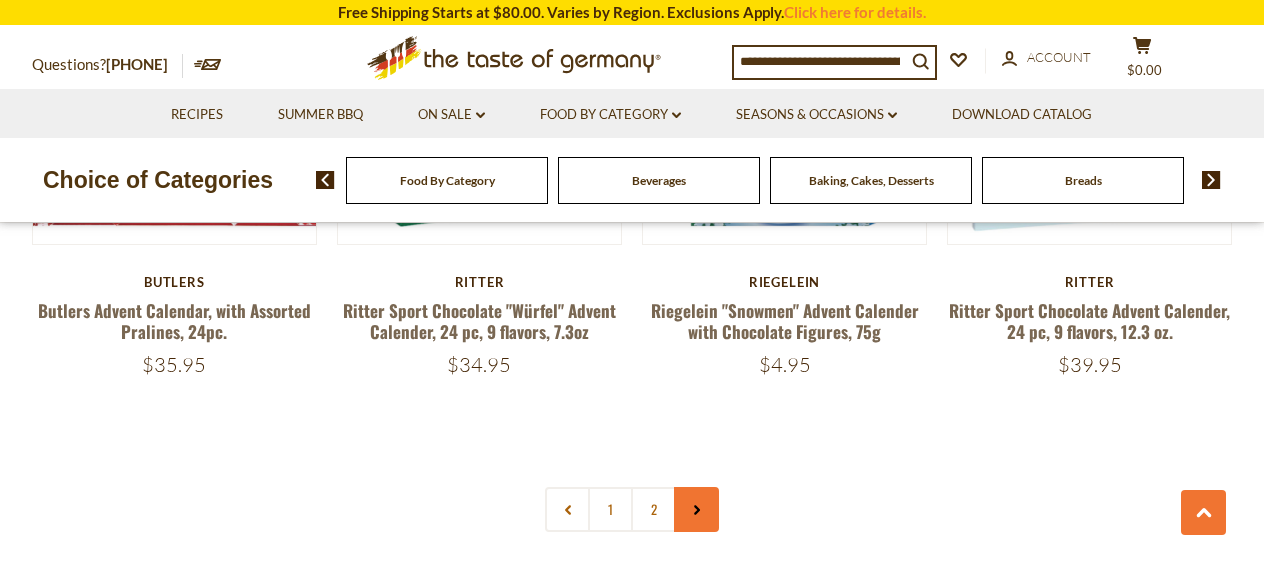 click 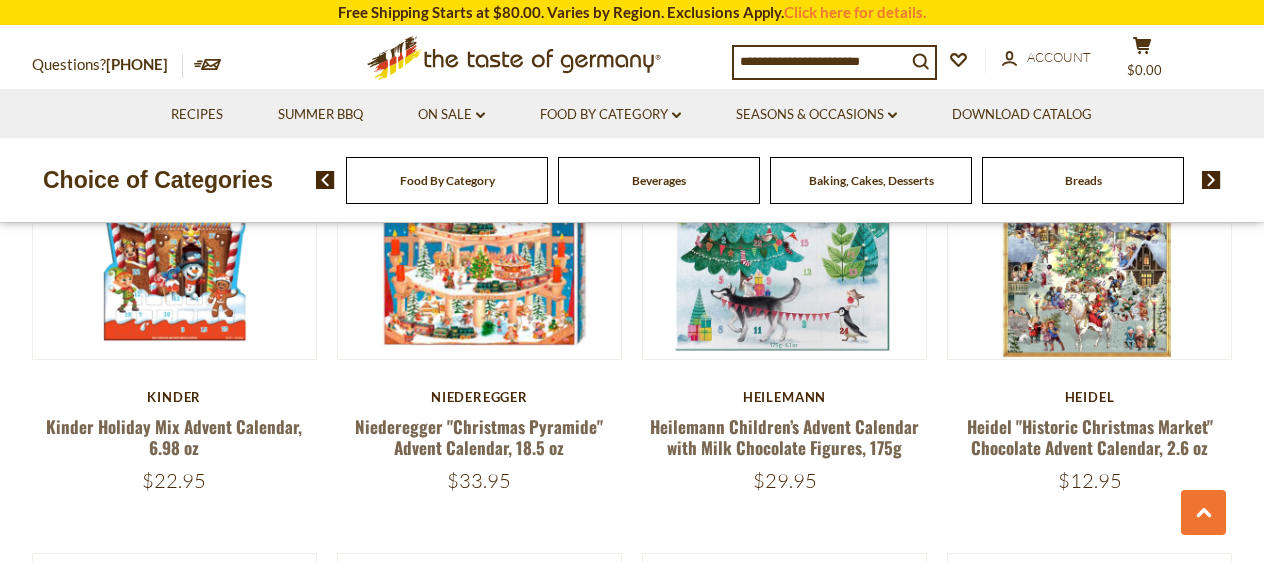 scroll, scrollTop: 926, scrollLeft: 0, axis: vertical 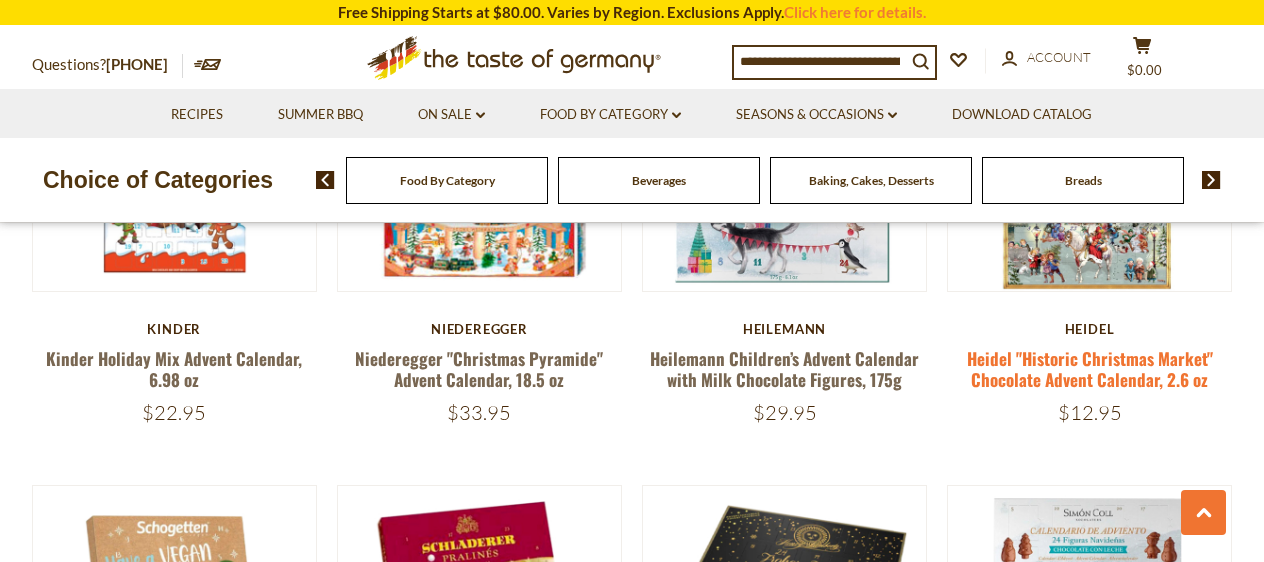 click on "Heidel "Historic Christmas Market" Chocolate Advent Calendar, 2.6 oz" at bounding box center (1090, 369) 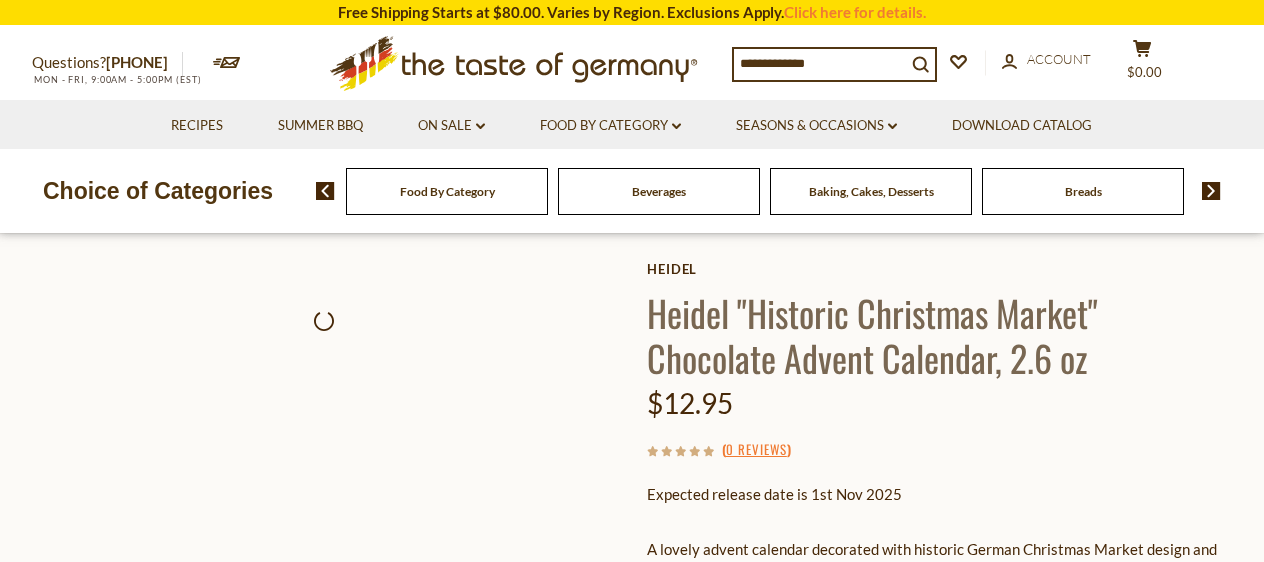 scroll, scrollTop: 0, scrollLeft: 0, axis: both 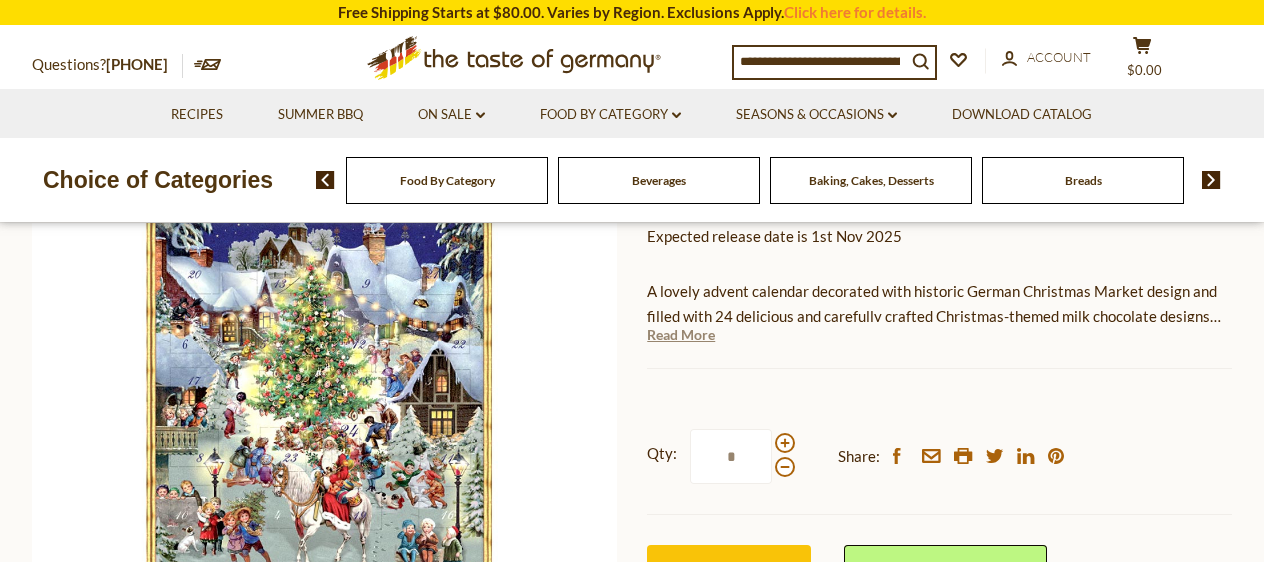 click on "Read More" at bounding box center [681, 335] 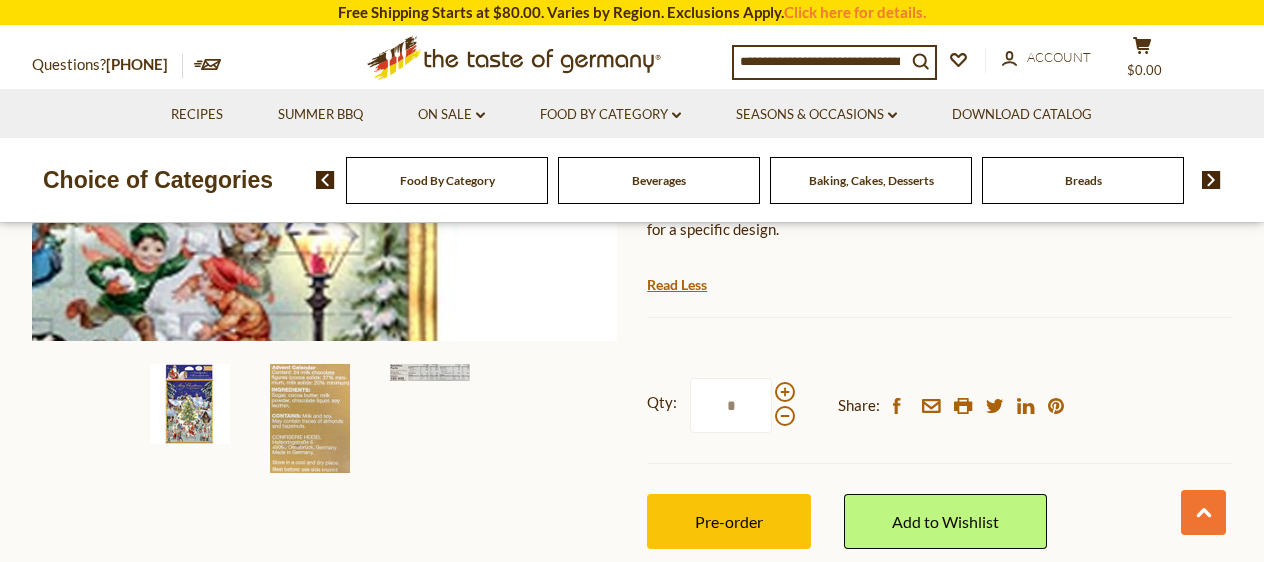 scroll, scrollTop: 589, scrollLeft: 0, axis: vertical 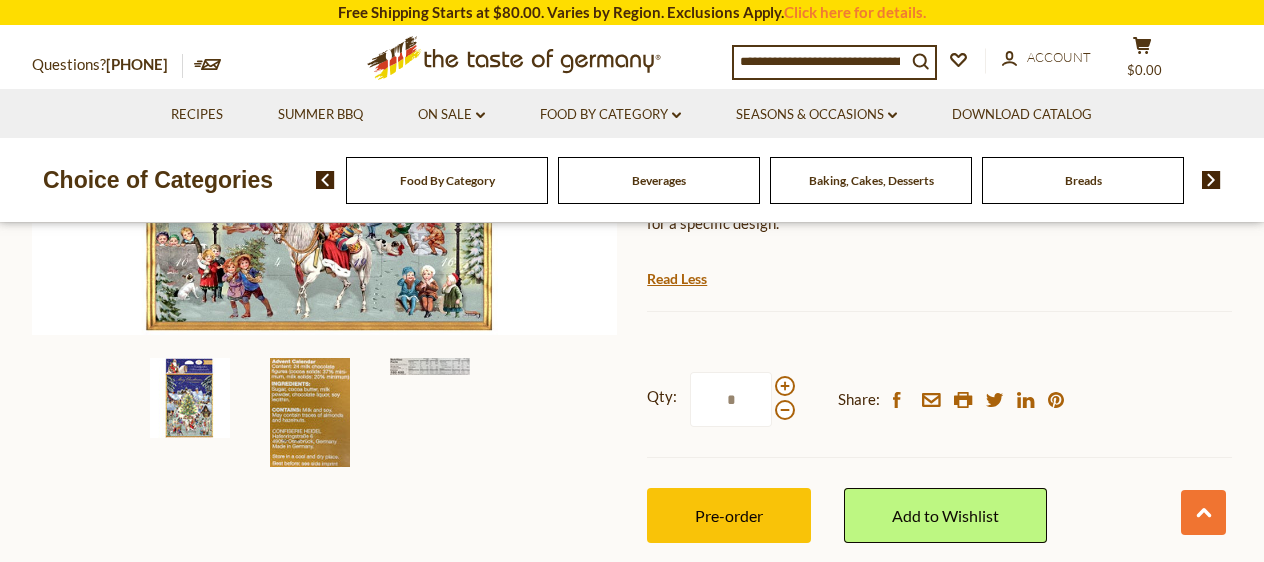 click at bounding box center (310, 412) 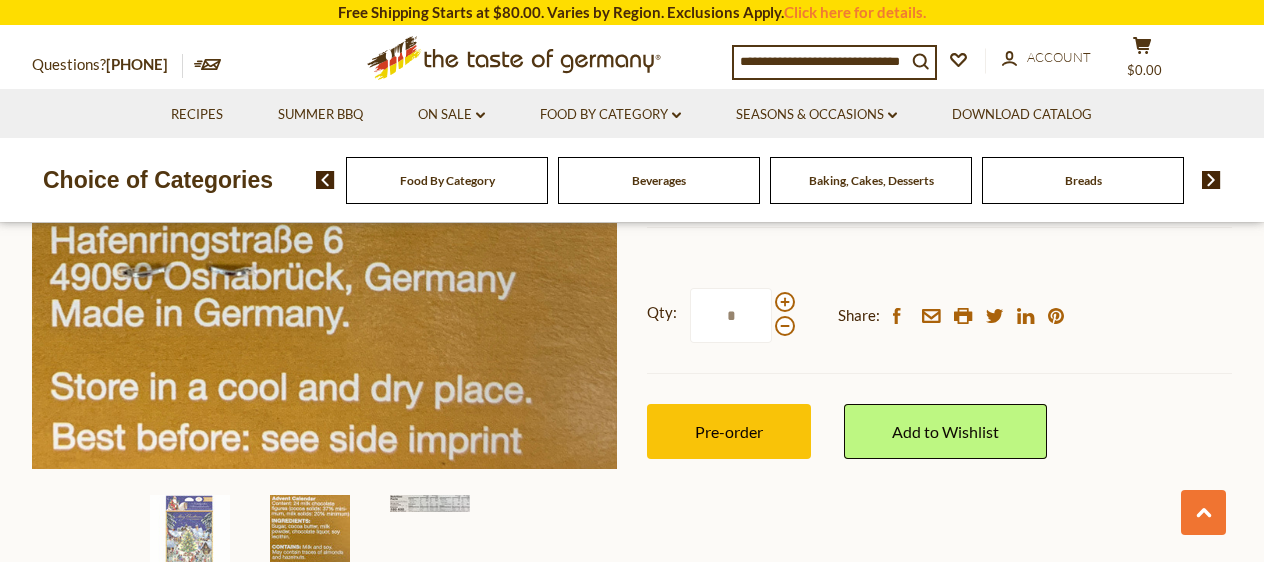 scroll, scrollTop: 758, scrollLeft: 0, axis: vertical 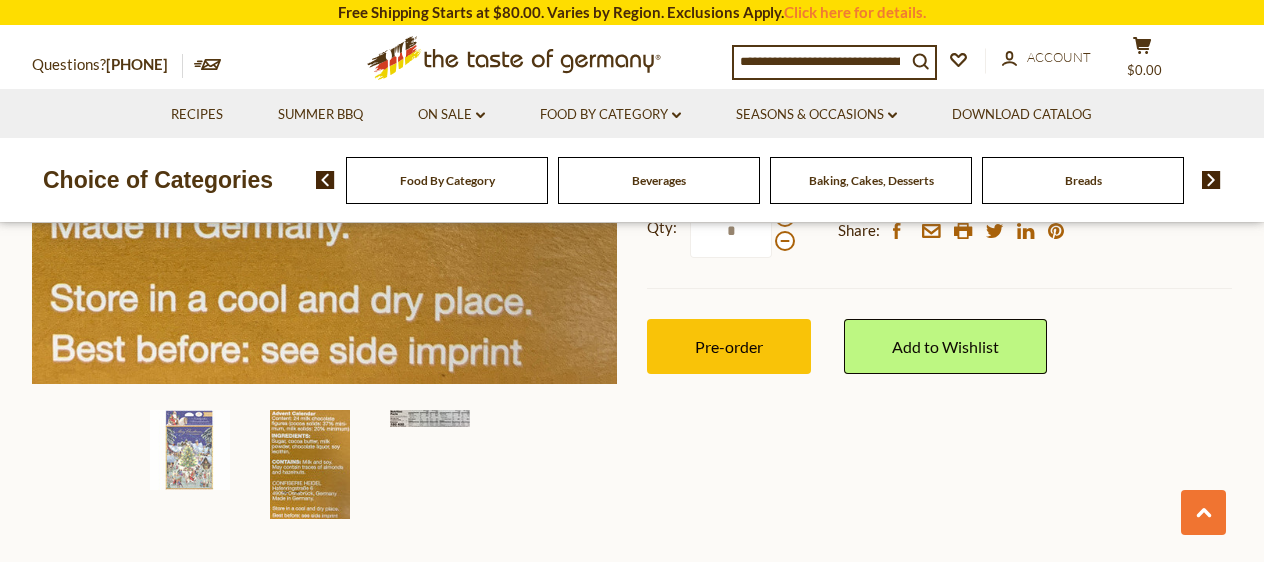 click at bounding box center (430, 418) 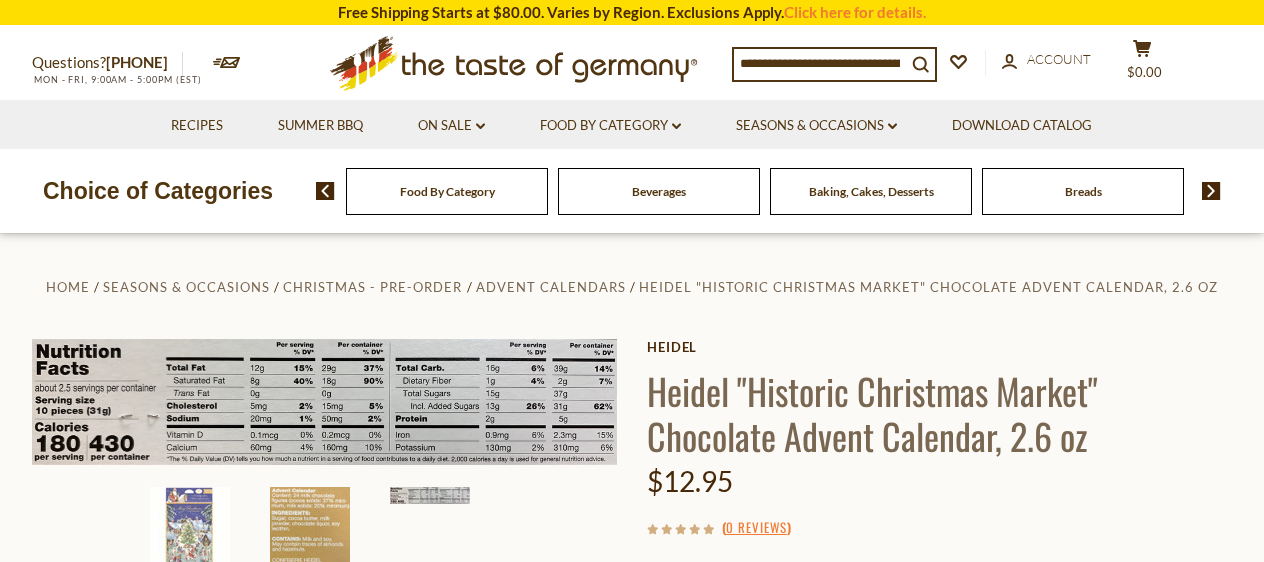 scroll, scrollTop: 0, scrollLeft: 0, axis: both 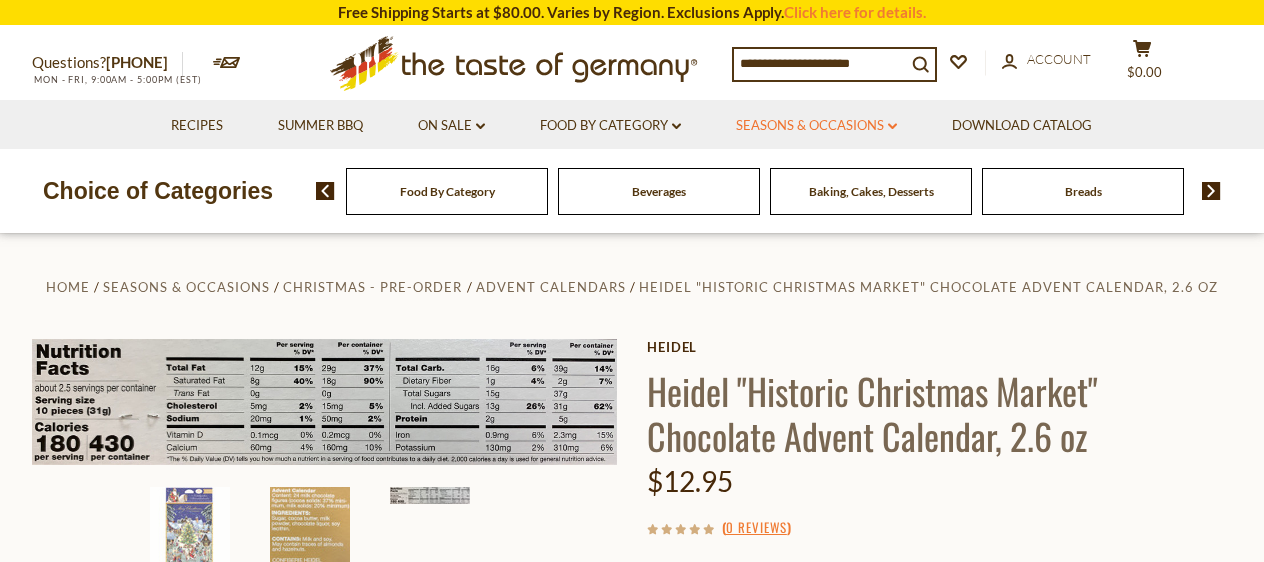 click on "Seasons & Occasions
dropdown_arrow" at bounding box center (816, 126) 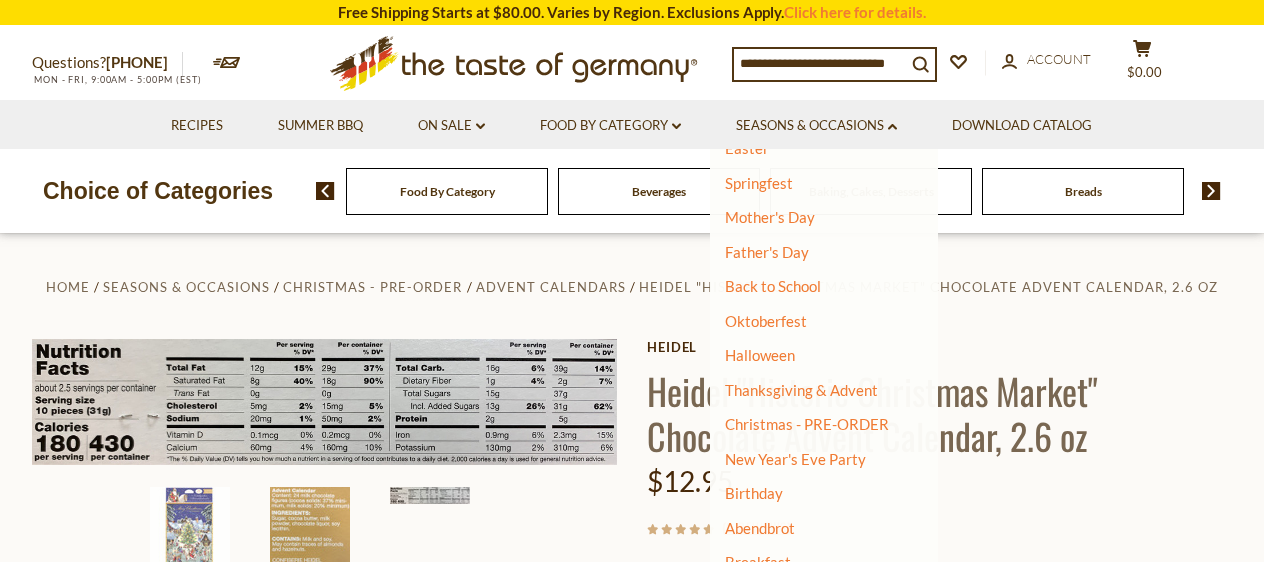 scroll, scrollTop: 206, scrollLeft: 0, axis: vertical 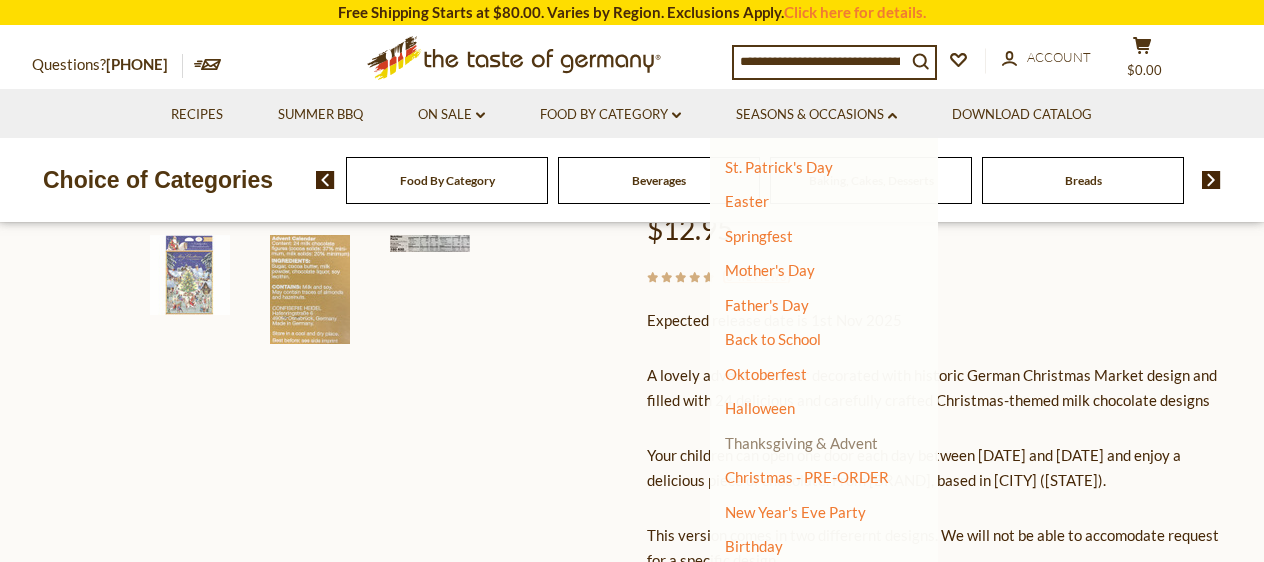 click on "Thanksgiving & Advent" at bounding box center (801, 443) 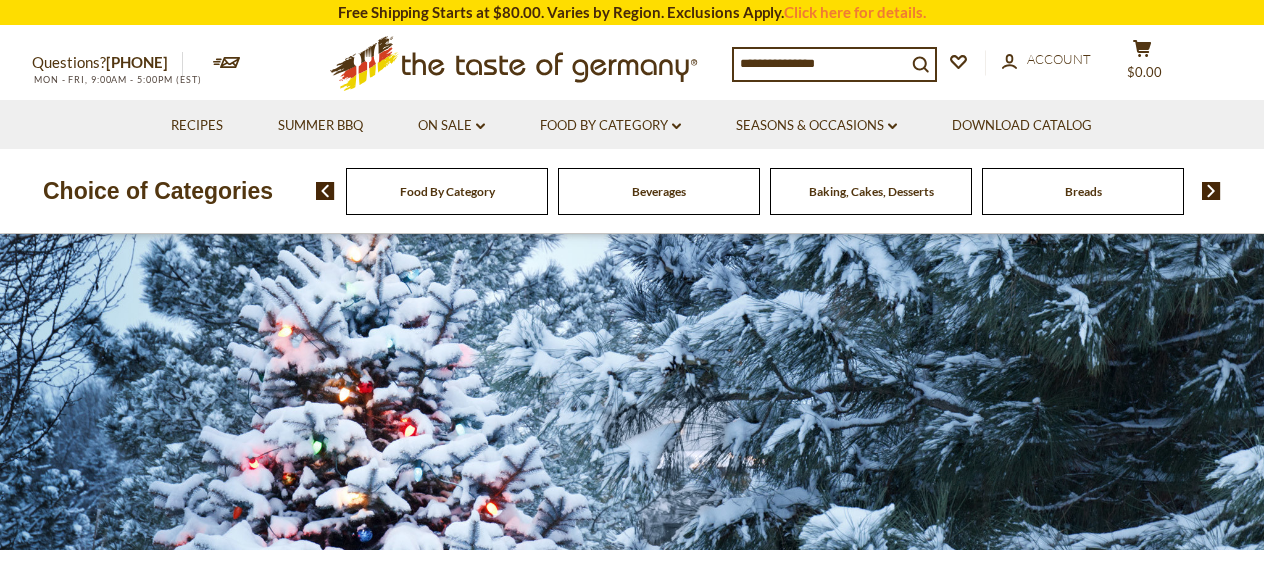 scroll, scrollTop: 0, scrollLeft: 0, axis: both 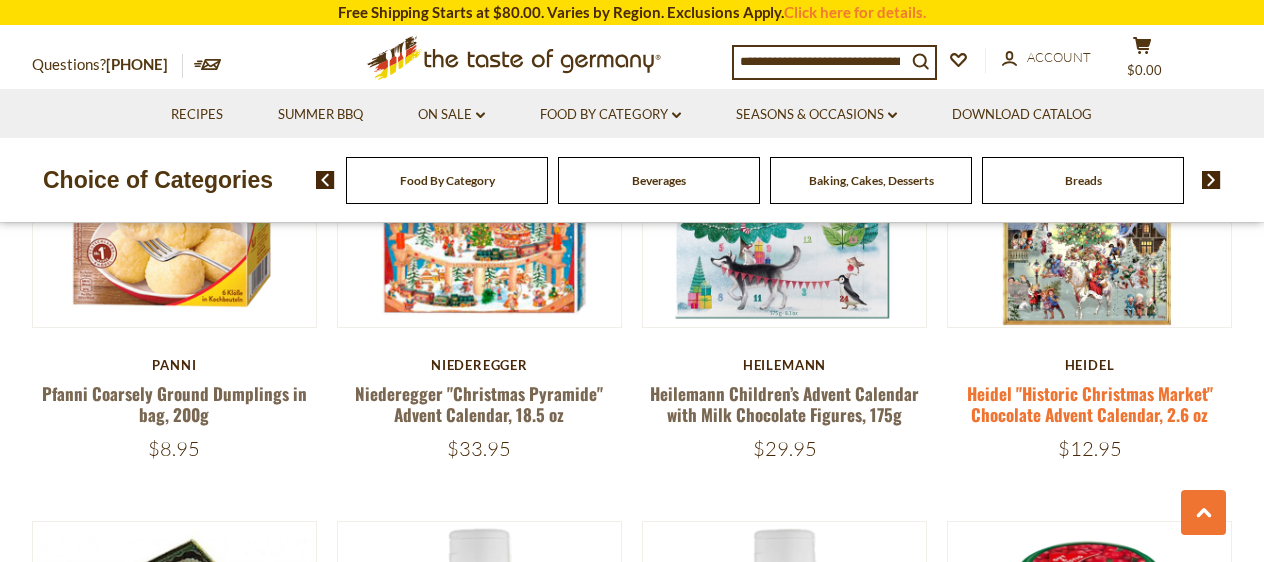 click on "Heidel "Historic Christmas Market" Chocolate Advent Calendar, 2.6 oz" at bounding box center (1090, 404) 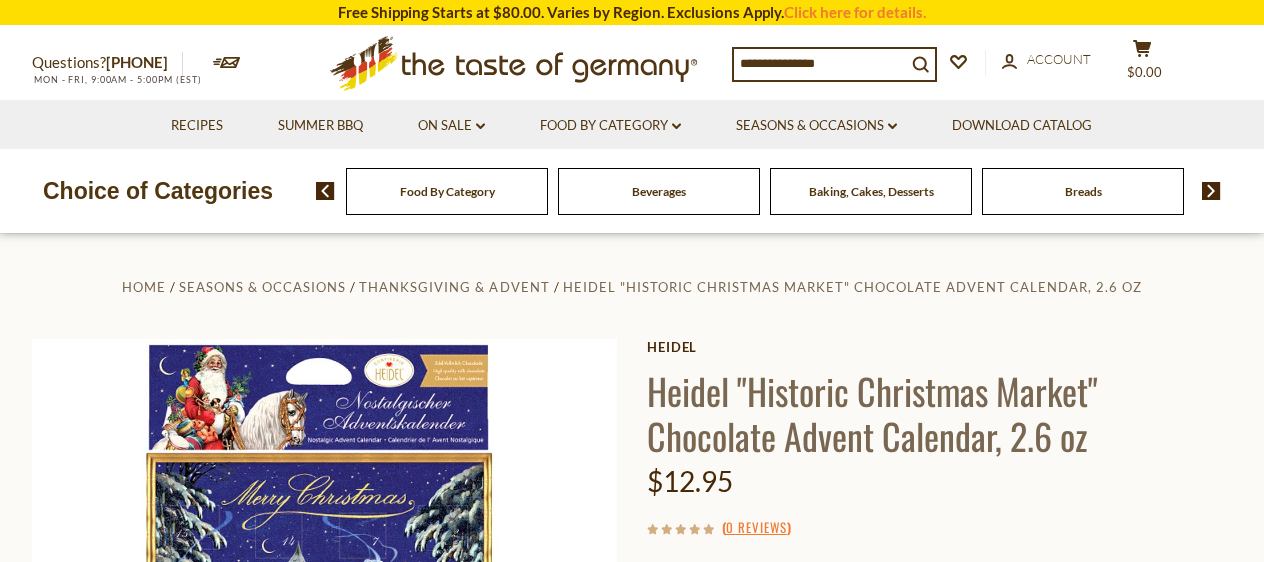 scroll, scrollTop: 0, scrollLeft: 0, axis: both 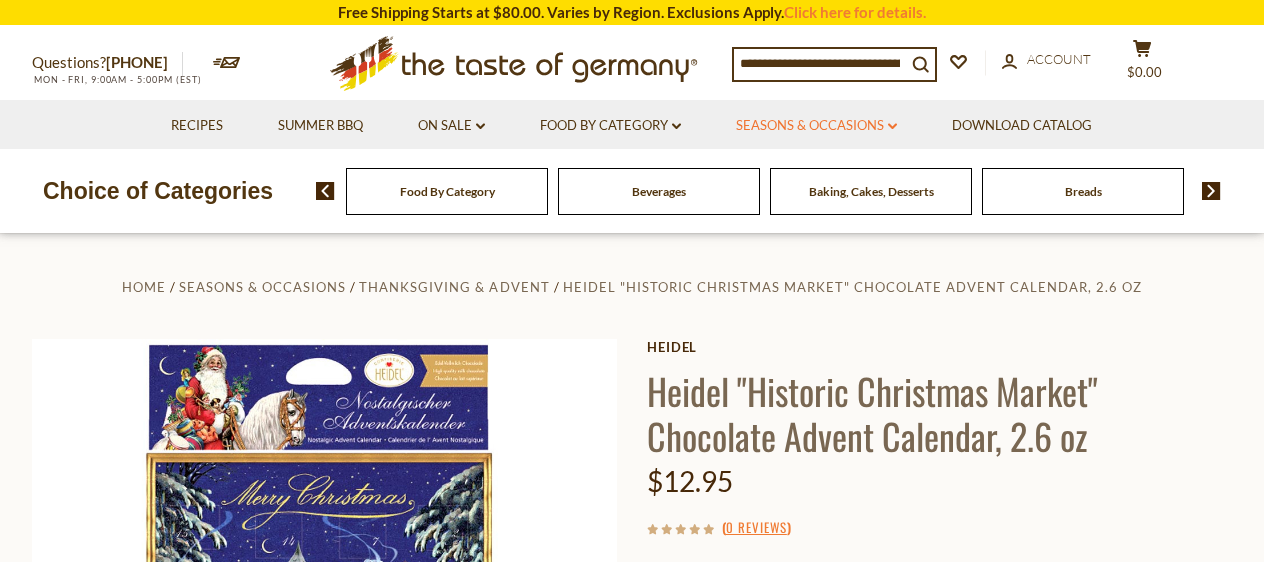 click 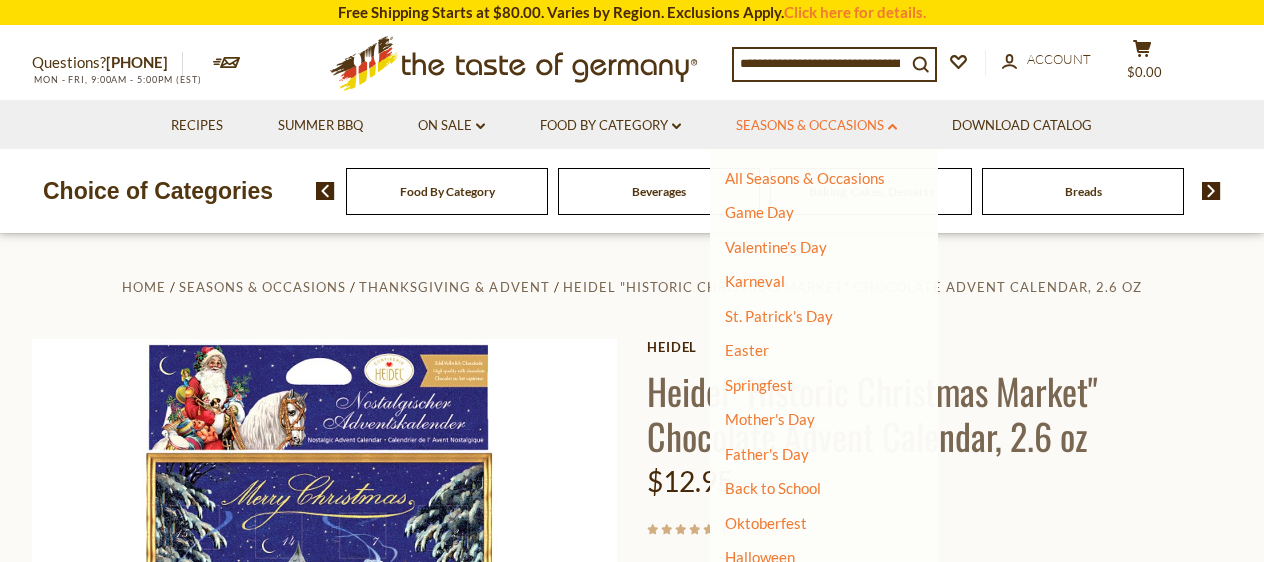 click on "dropdown_arrow" 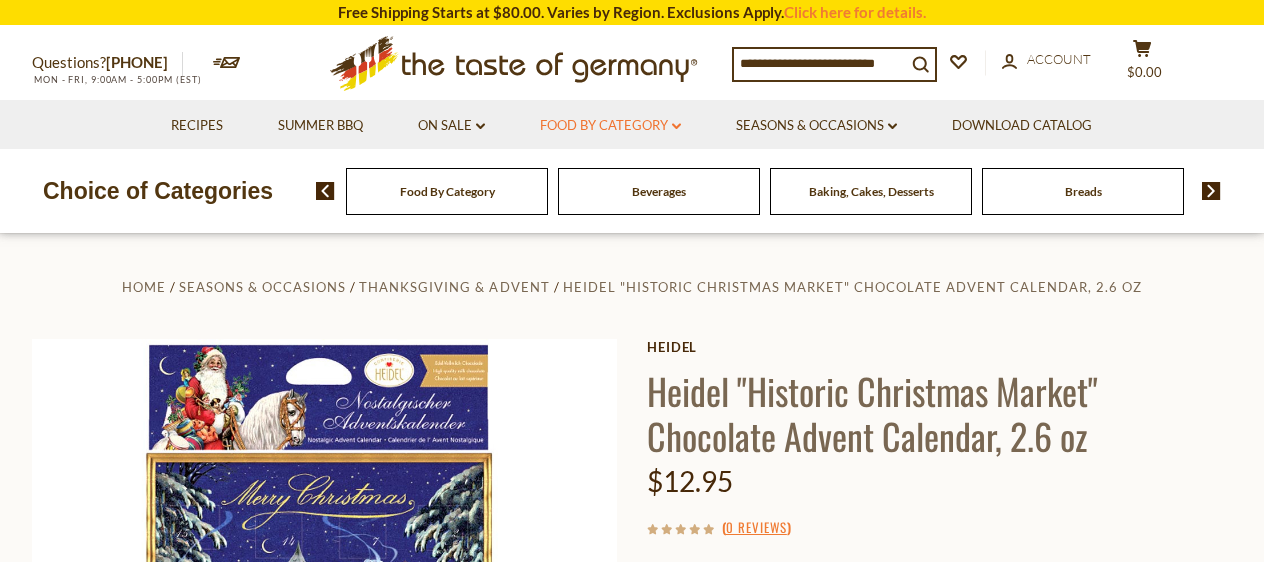 click 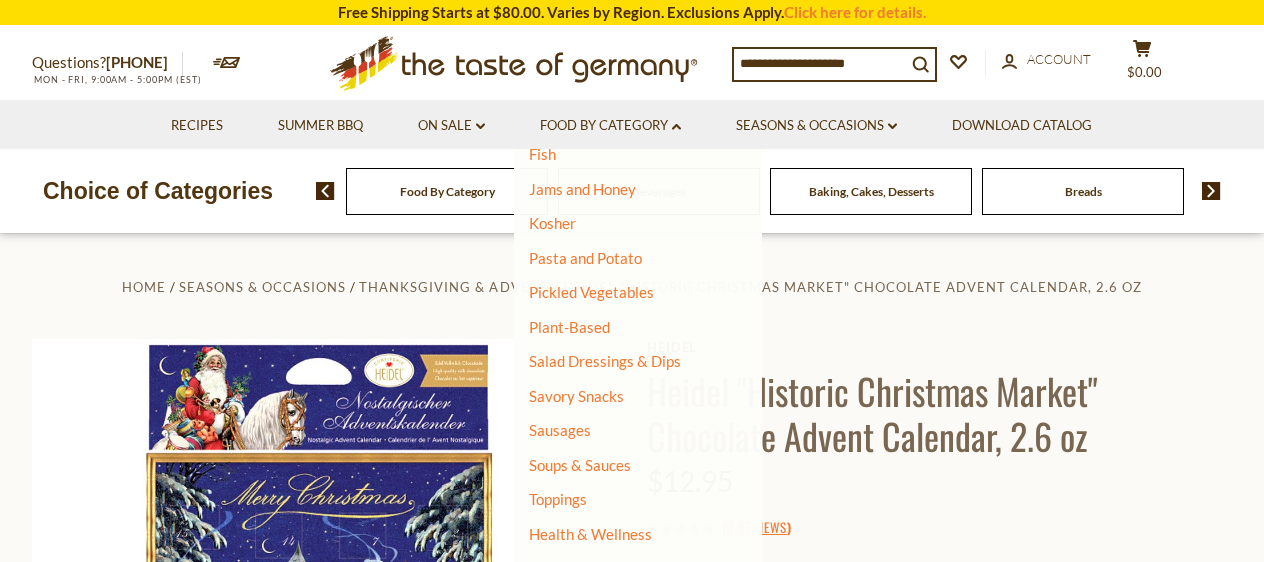 scroll, scrollTop: 516, scrollLeft: 0, axis: vertical 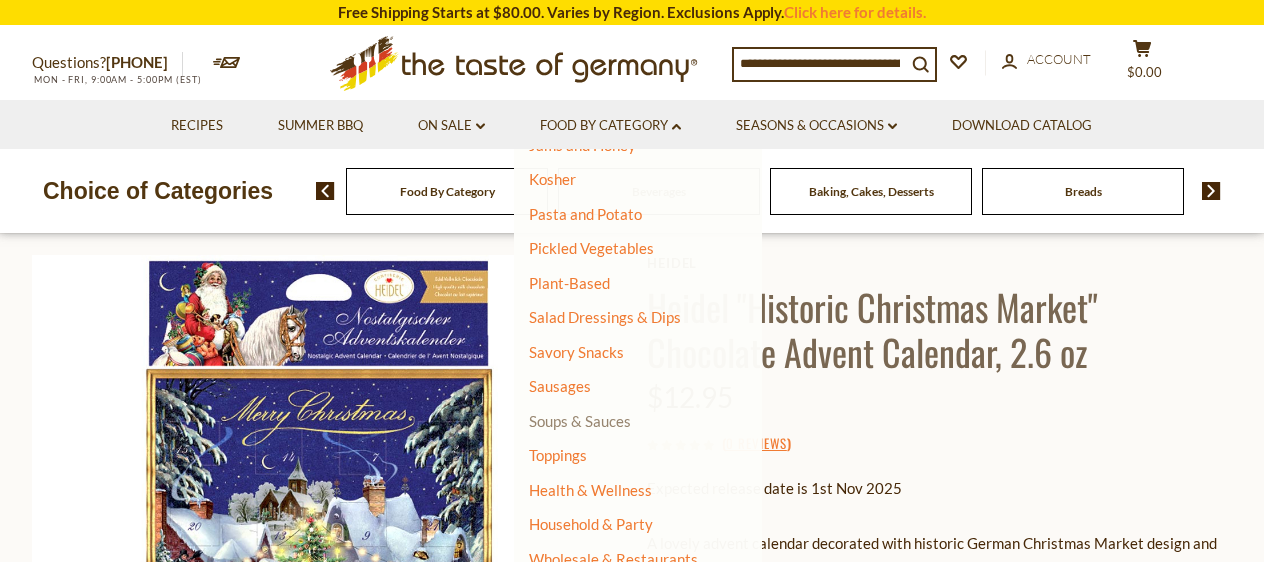 click on "Soups & Sauces" at bounding box center [580, 421] 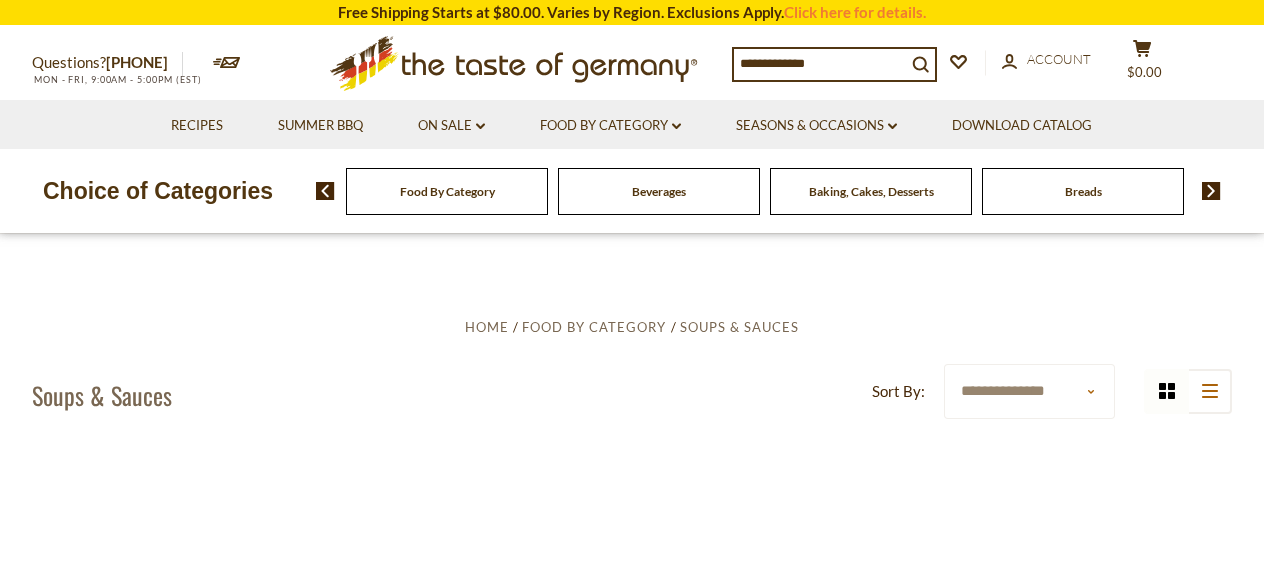scroll, scrollTop: 0, scrollLeft: 0, axis: both 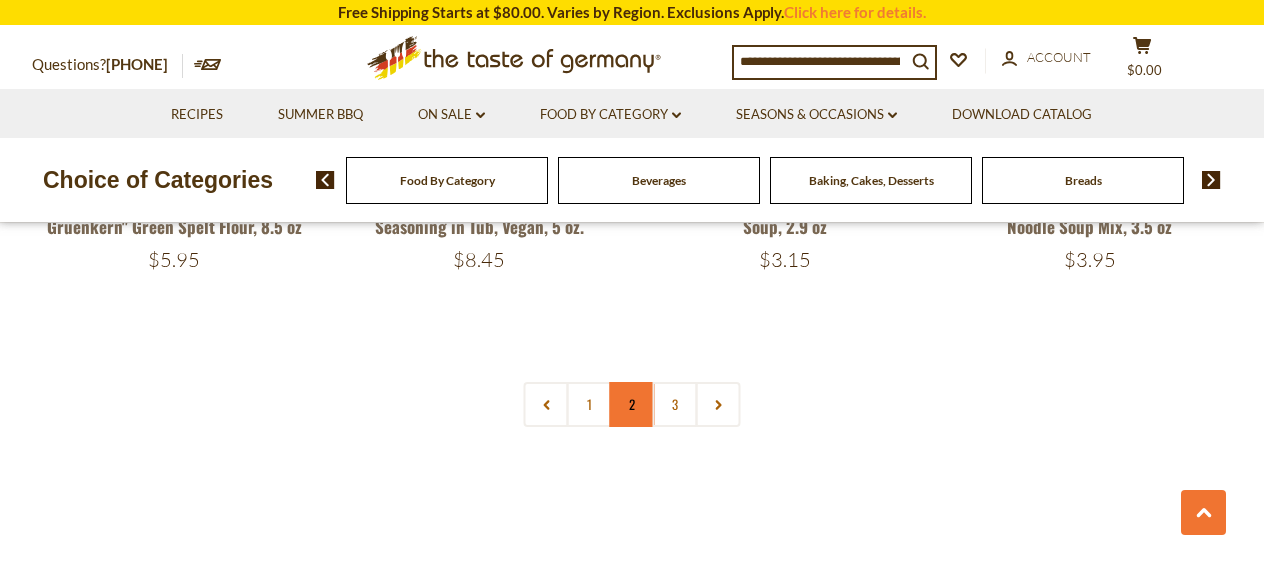 click on "2" at bounding box center (632, 404) 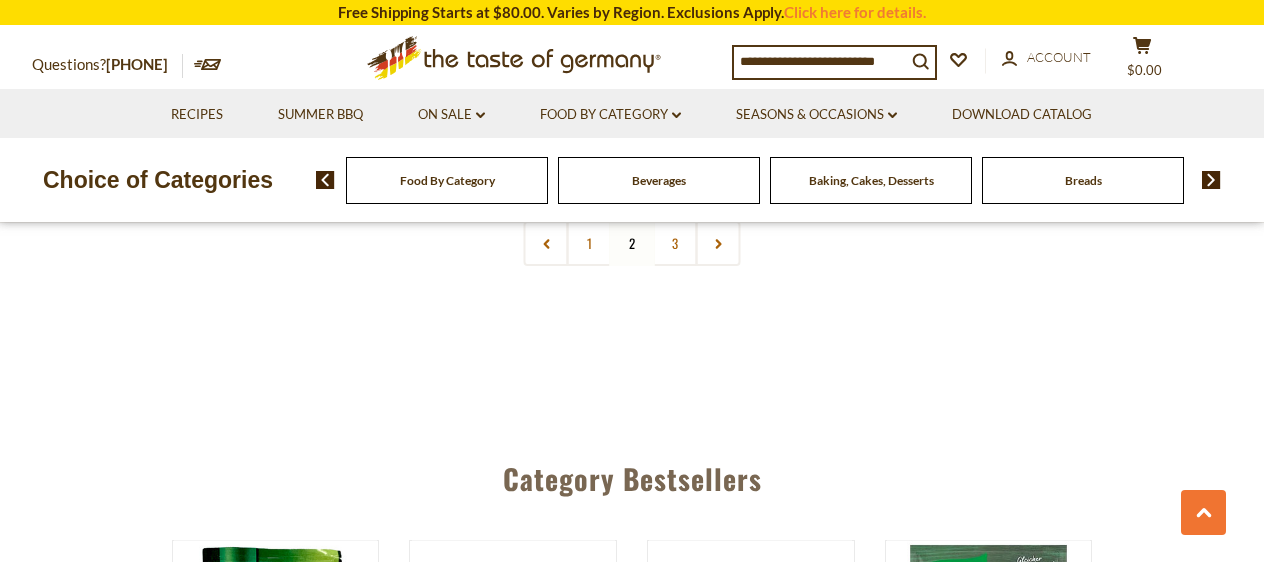 scroll, scrollTop: 4548, scrollLeft: 0, axis: vertical 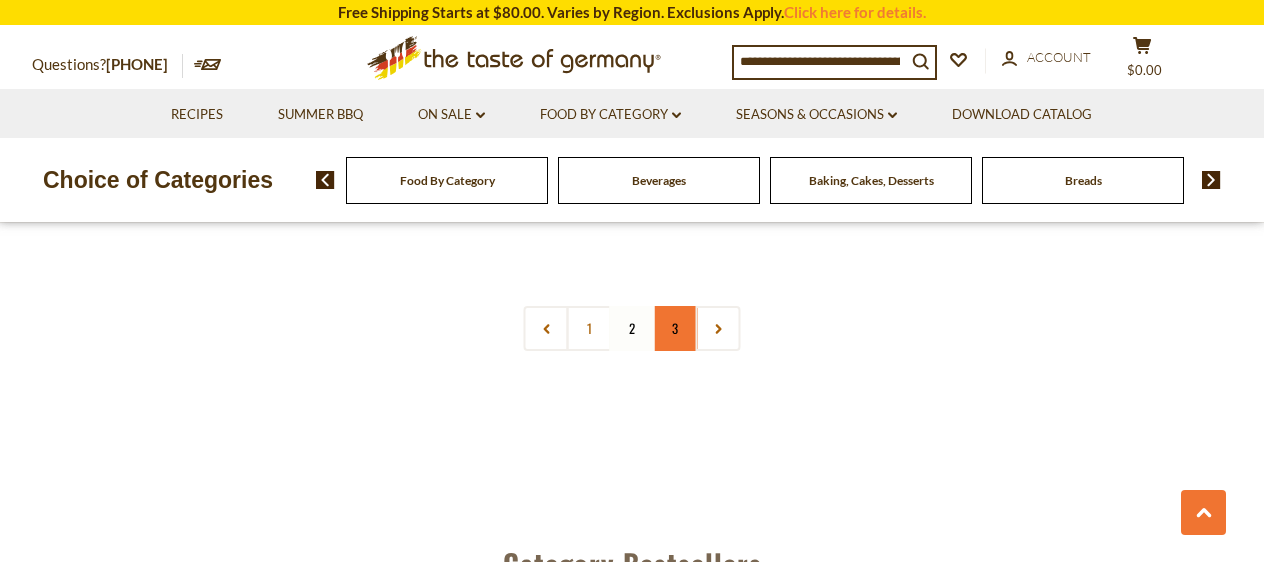 click on "3" at bounding box center [675, 328] 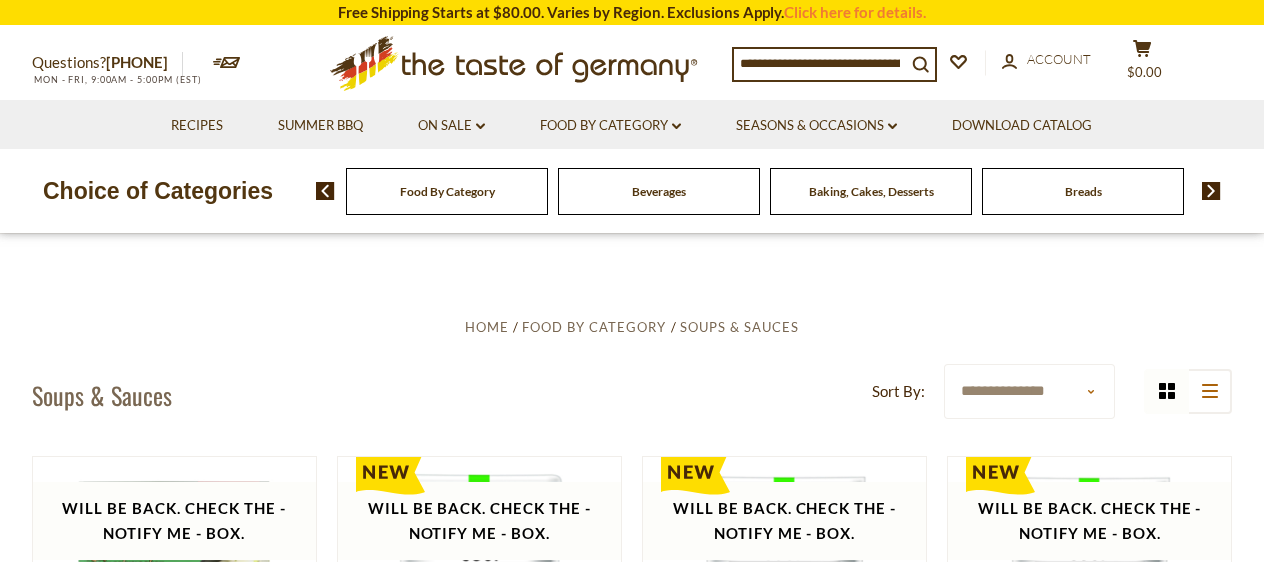 scroll, scrollTop: 0, scrollLeft: 0, axis: both 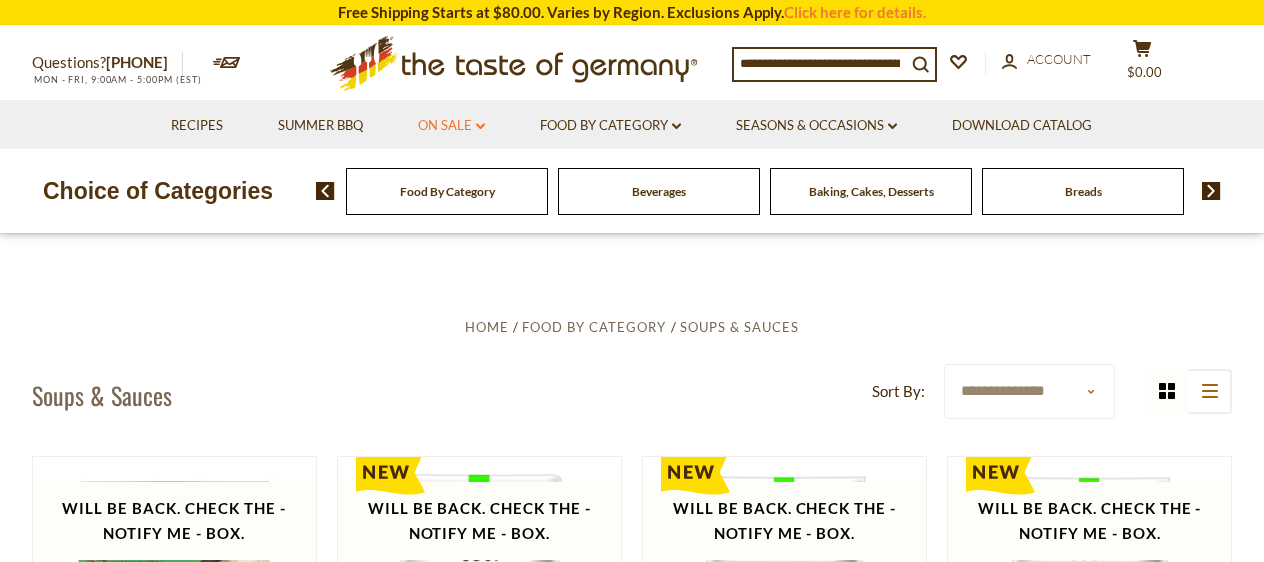 click on "On Sale
dropdown_arrow" at bounding box center (451, 126) 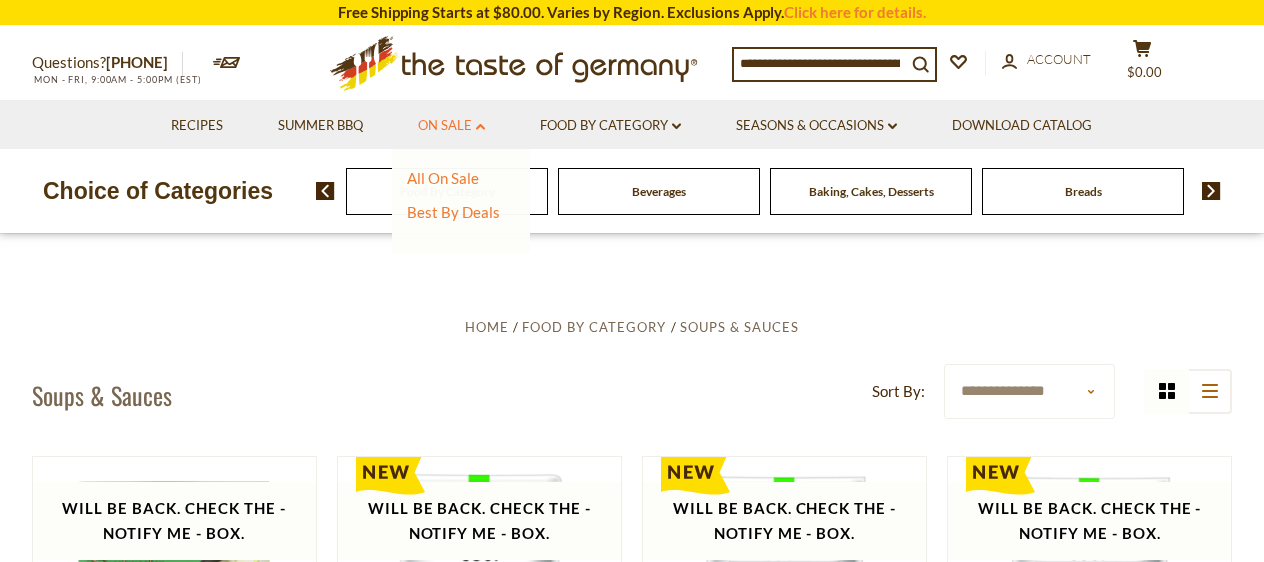 click on "On Sale
dropdown_arrow" at bounding box center (451, 126) 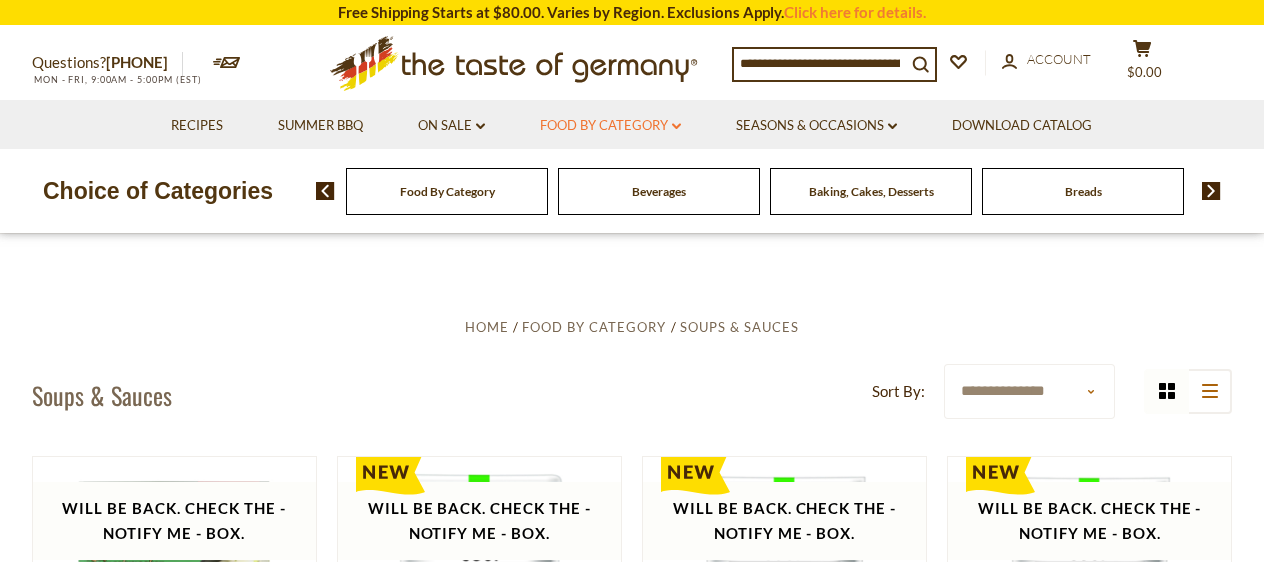 click on "Food By Category
dropdown_arrow" at bounding box center (610, 126) 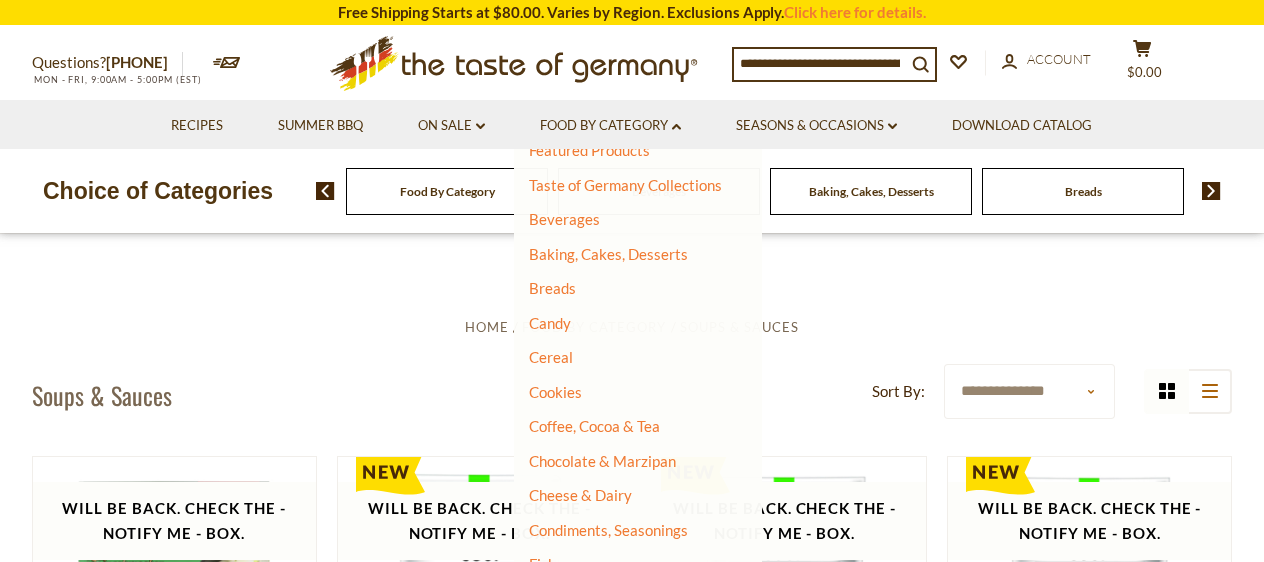 scroll, scrollTop: 67, scrollLeft: 0, axis: vertical 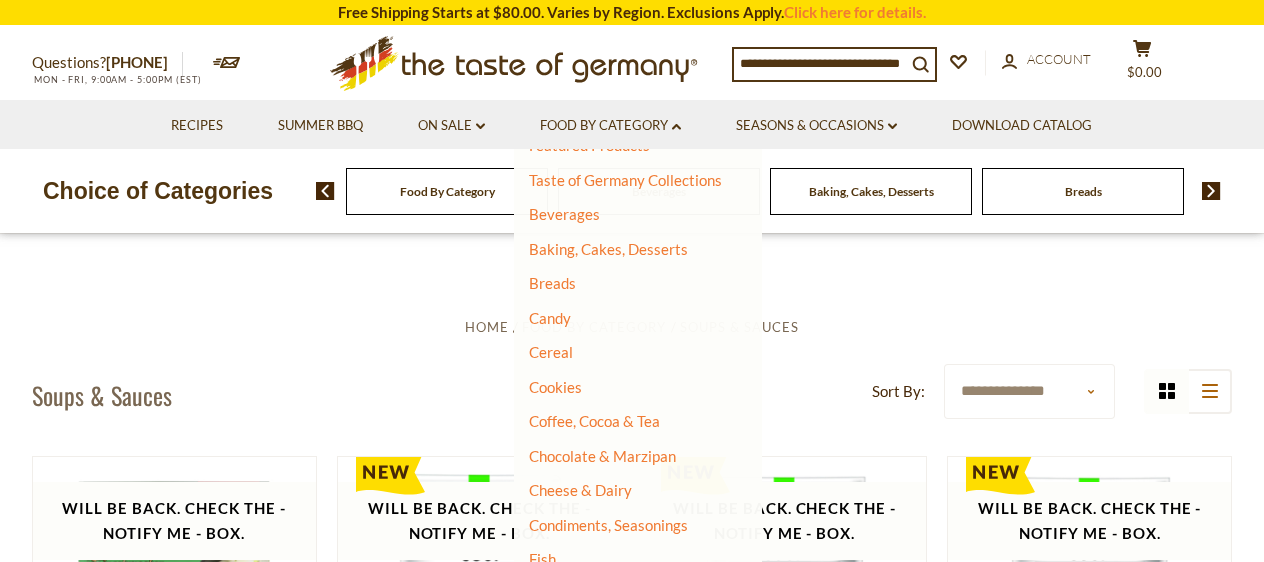 click on "Breads" at bounding box center [625, 284] 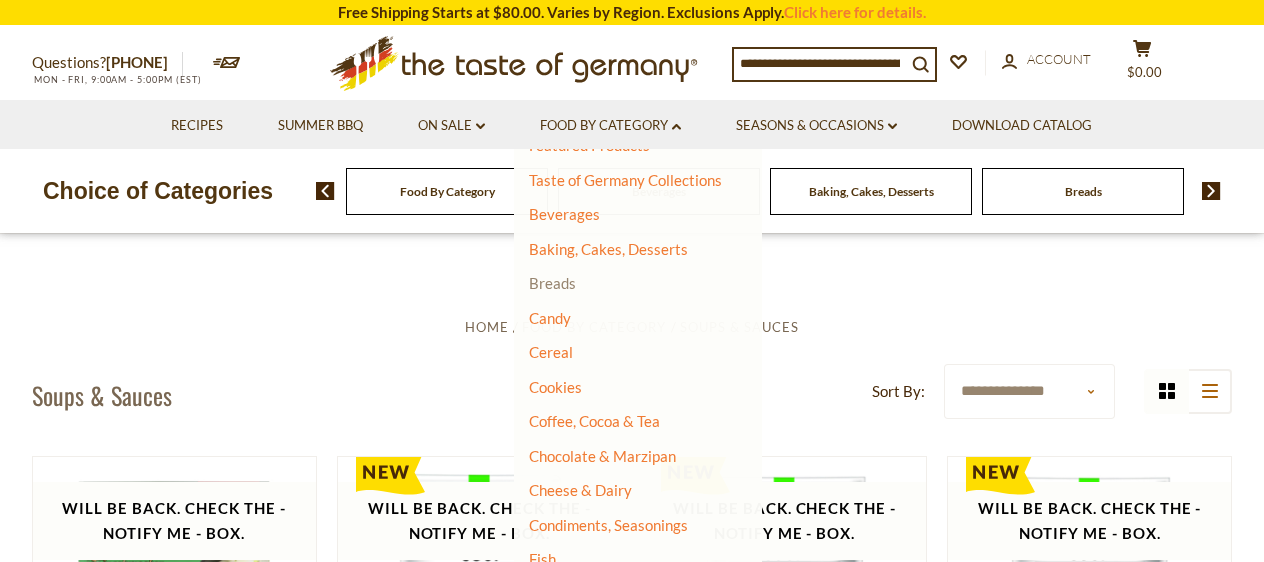 click on "Breads" at bounding box center [552, 283] 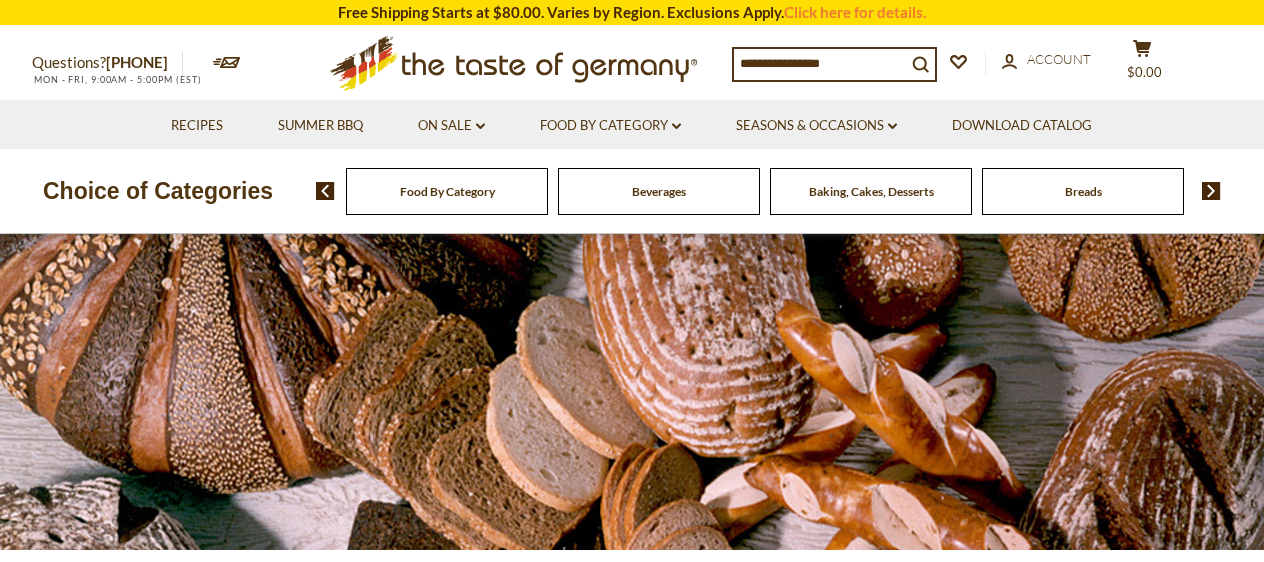 scroll, scrollTop: 0, scrollLeft: 0, axis: both 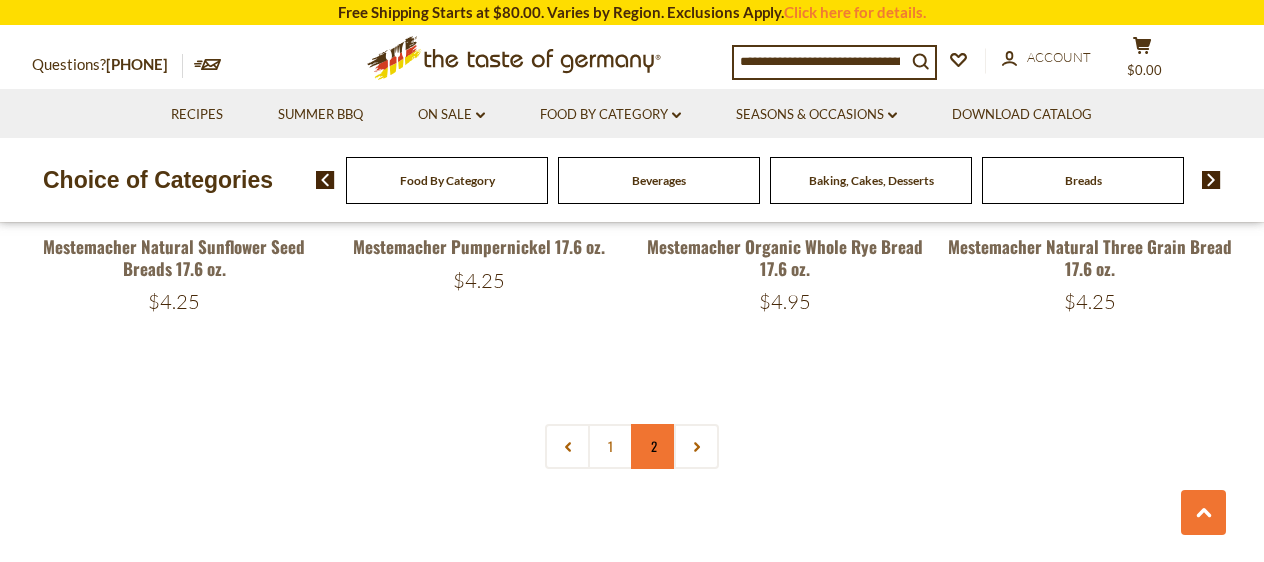 click on "2" at bounding box center (653, 446) 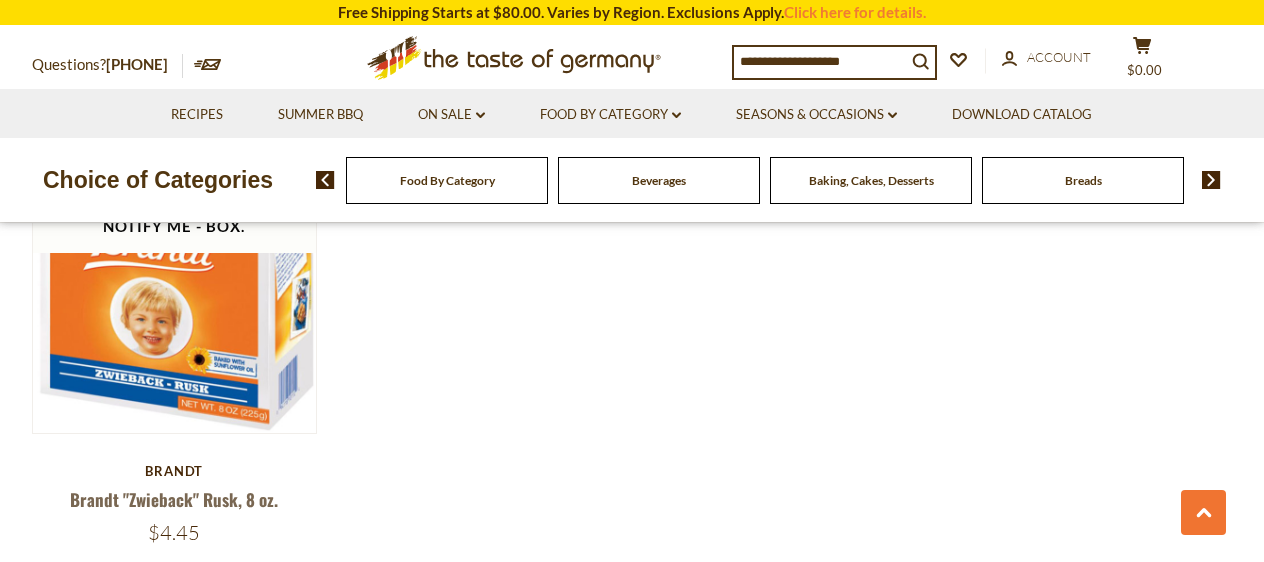 scroll, scrollTop: 3038, scrollLeft: 0, axis: vertical 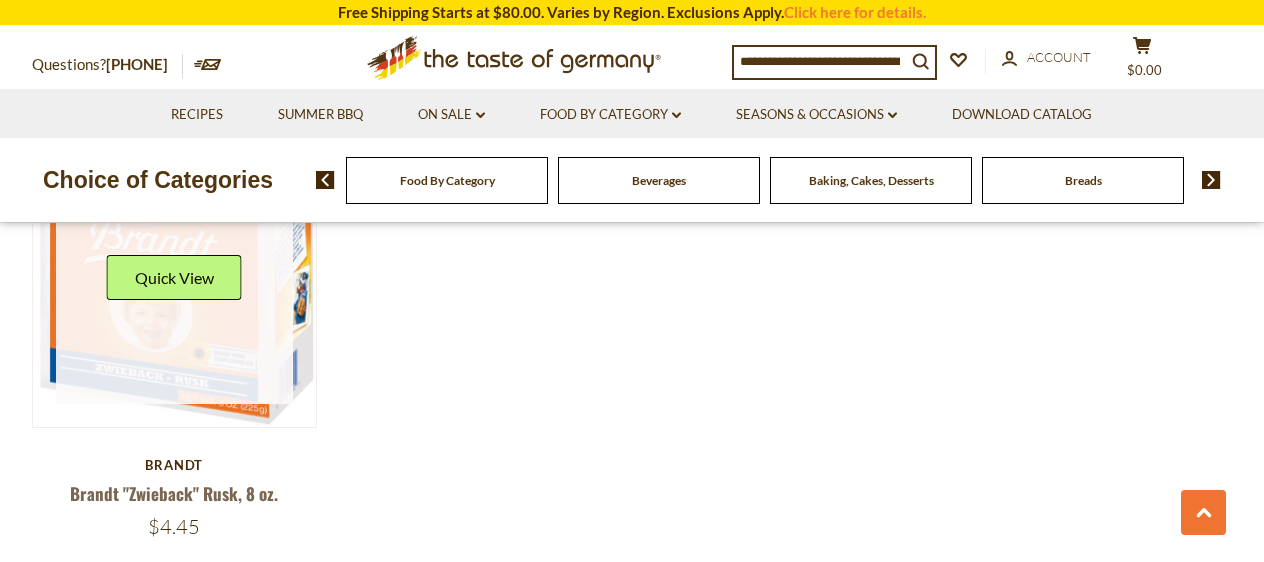 click at bounding box center [175, 286] 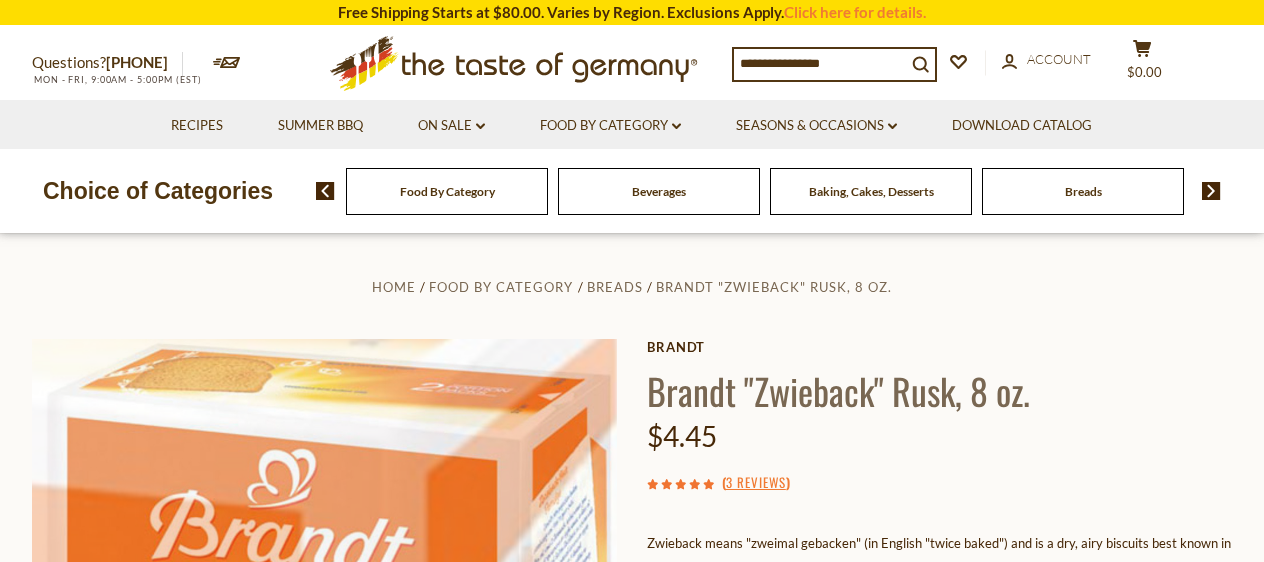 scroll, scrollTop: 0, scrollLeft: 0, axis: both 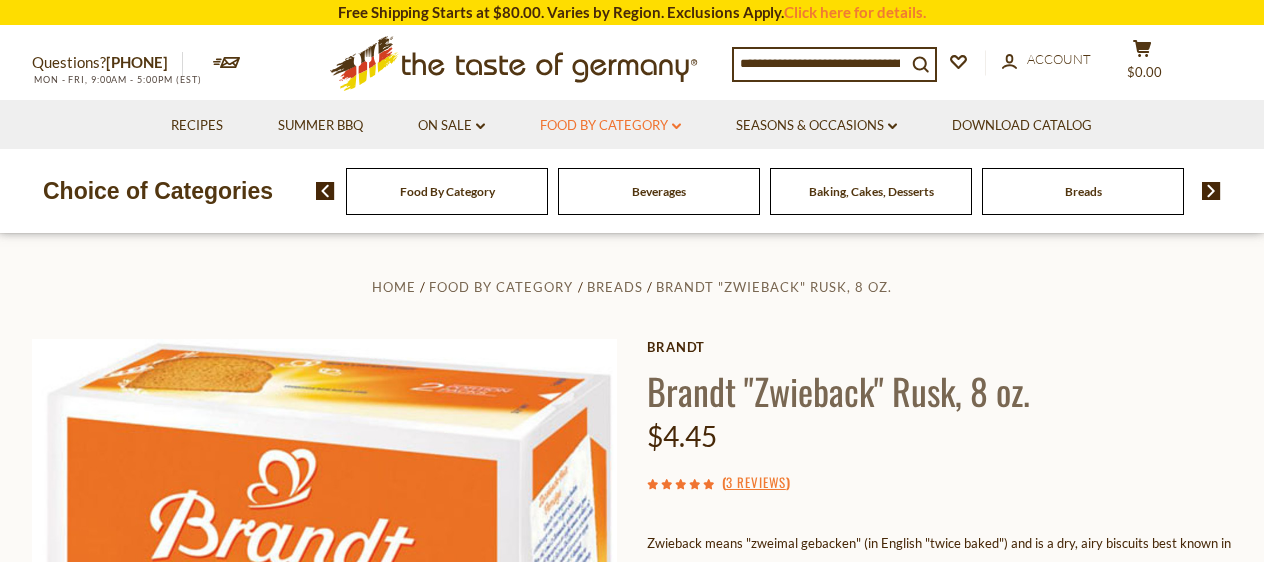 click on "dropdown_arrow" 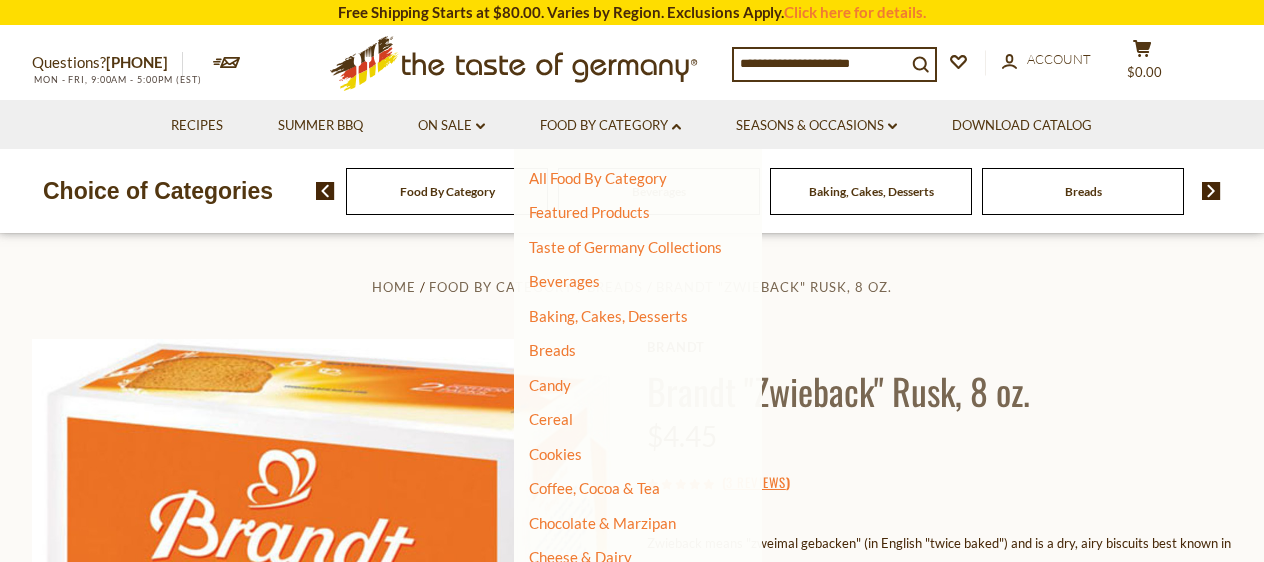 scroll, scrollTop: 67, scrollLeft: 0, axis: vertical 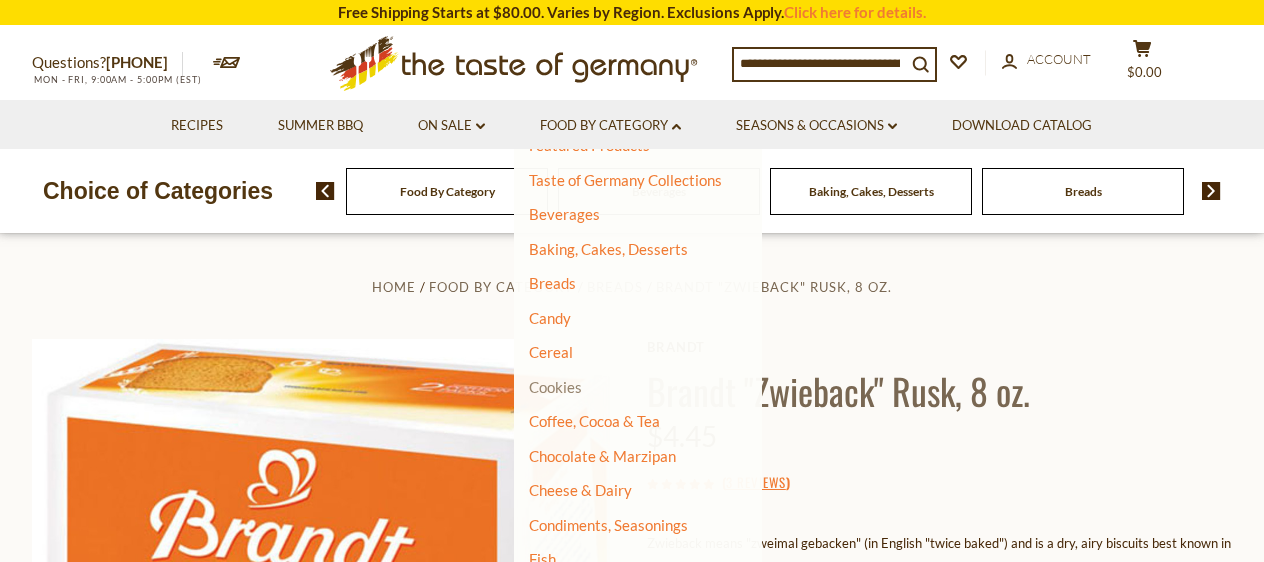 click on "Cookies" at bounding box center [555, 387] 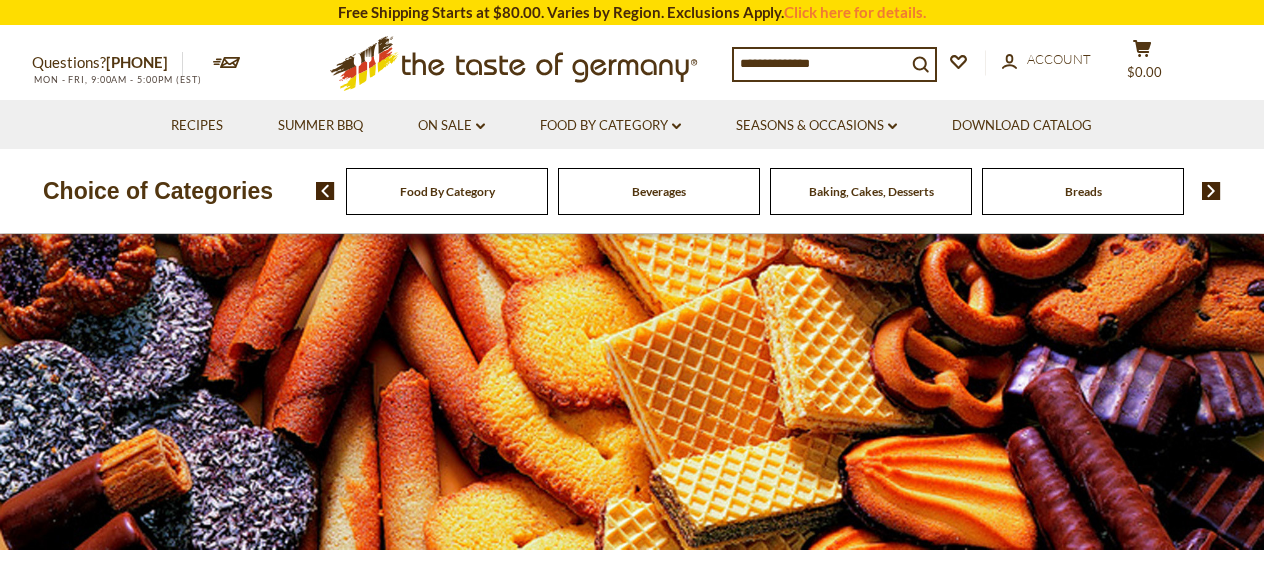 scroll, scrollTop: 0, scrollLeft: 0, axis: both 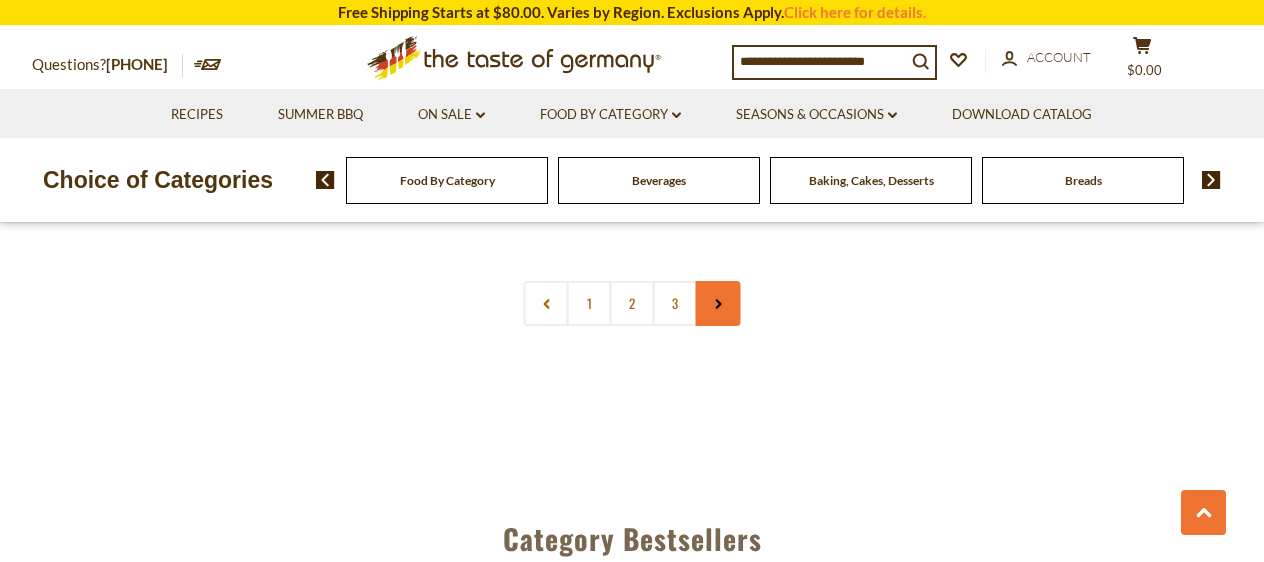 click at bounding box center (718, 303) 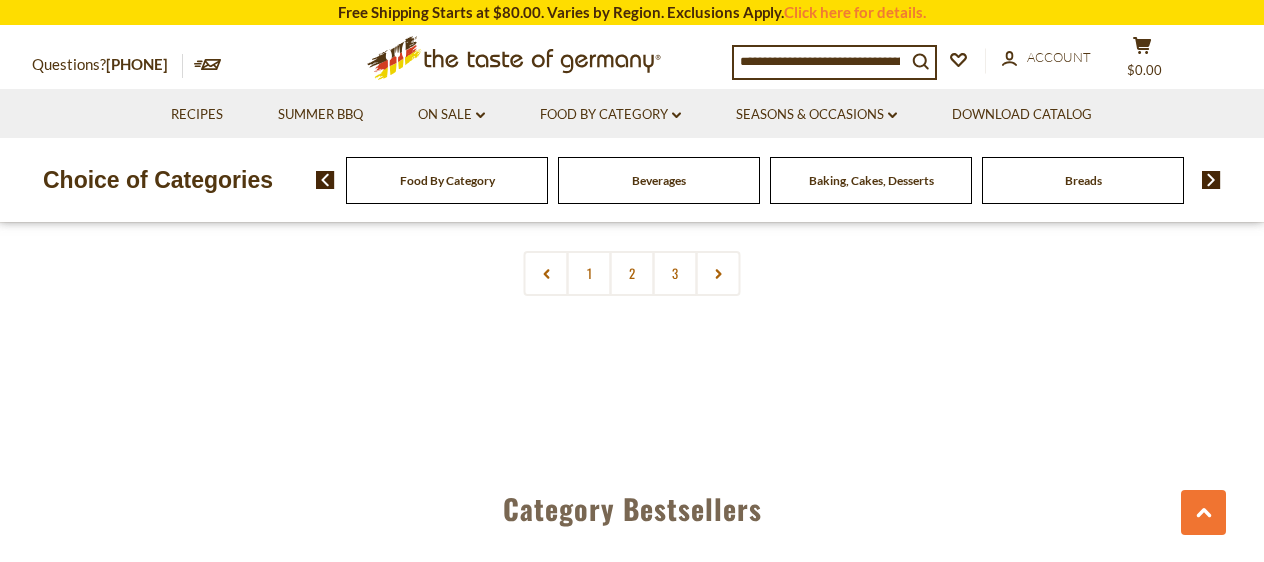 scroll, scrollTop: 4885, scrollLeft: 0, axis: vertical 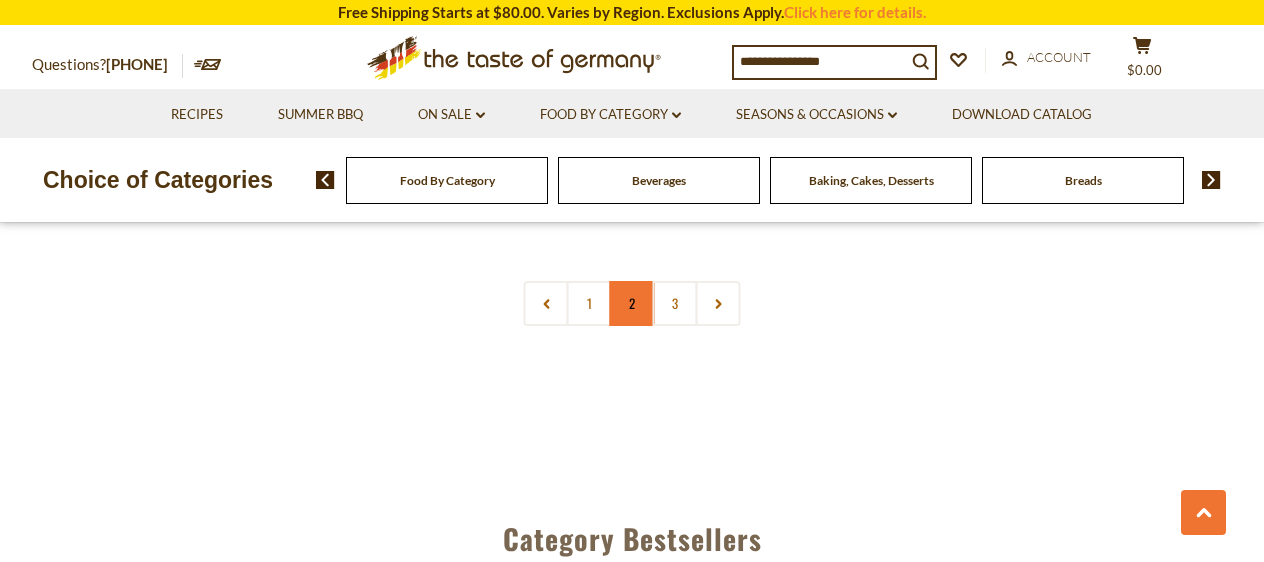 click on "2" at bounding box center (632, 303) 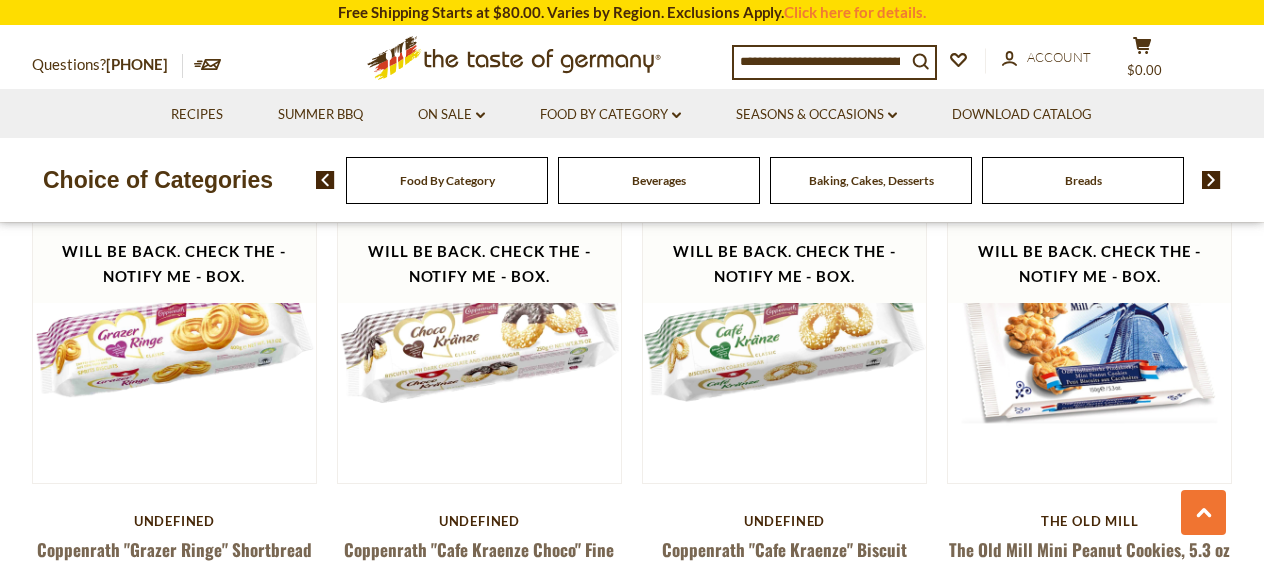 scroll, scrollTop: 2617, scrollLeft: 0, axis: vertical 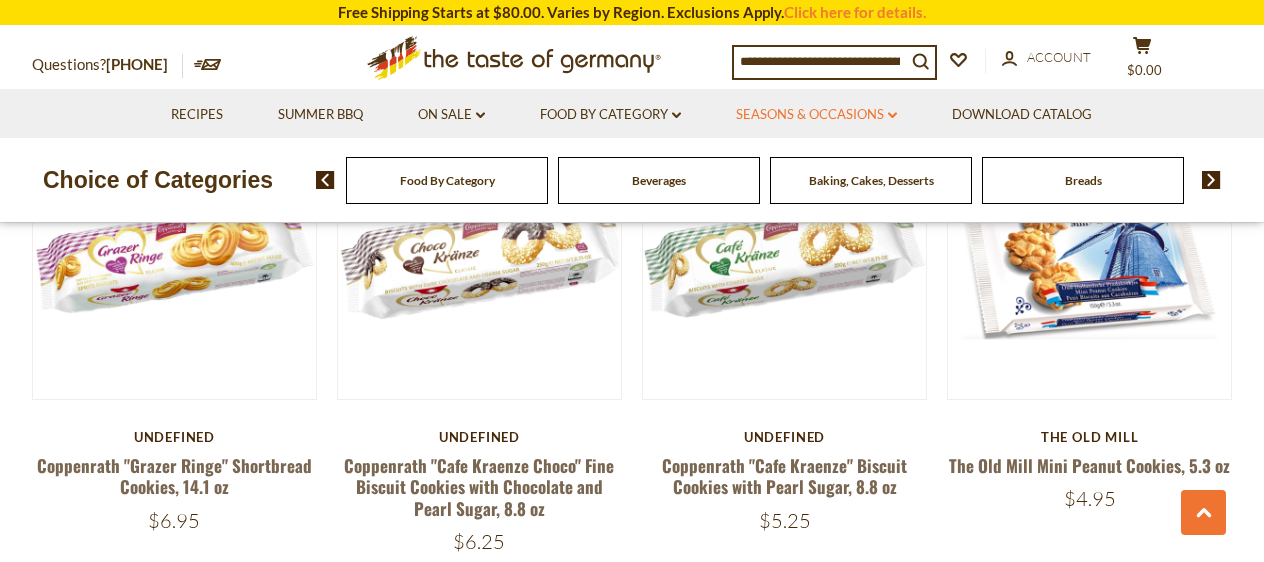 click on "dropdown_arrow" 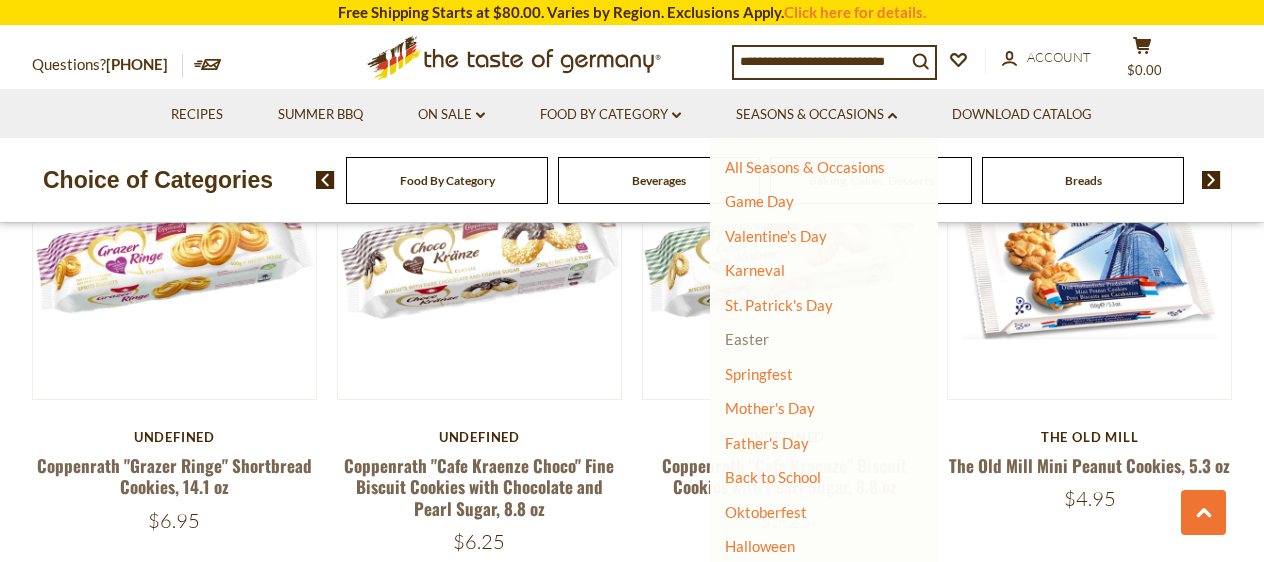 click on "Easter" at bounding box center [747, 339] 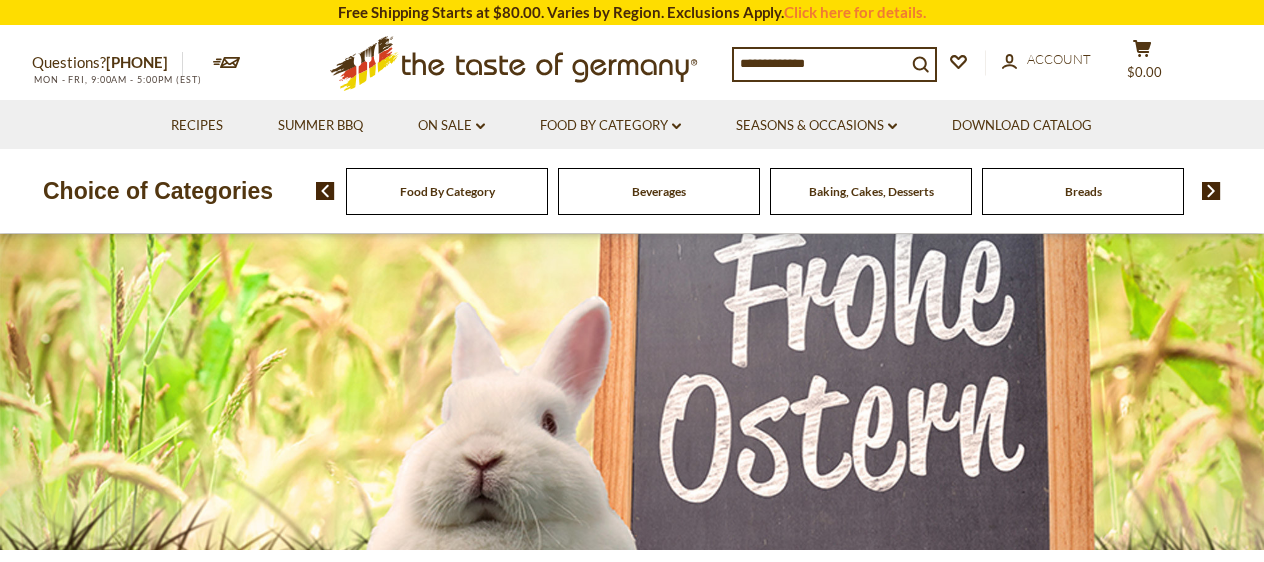 scroll, scrollTop: 0, scrollLeft: 0, axis: both 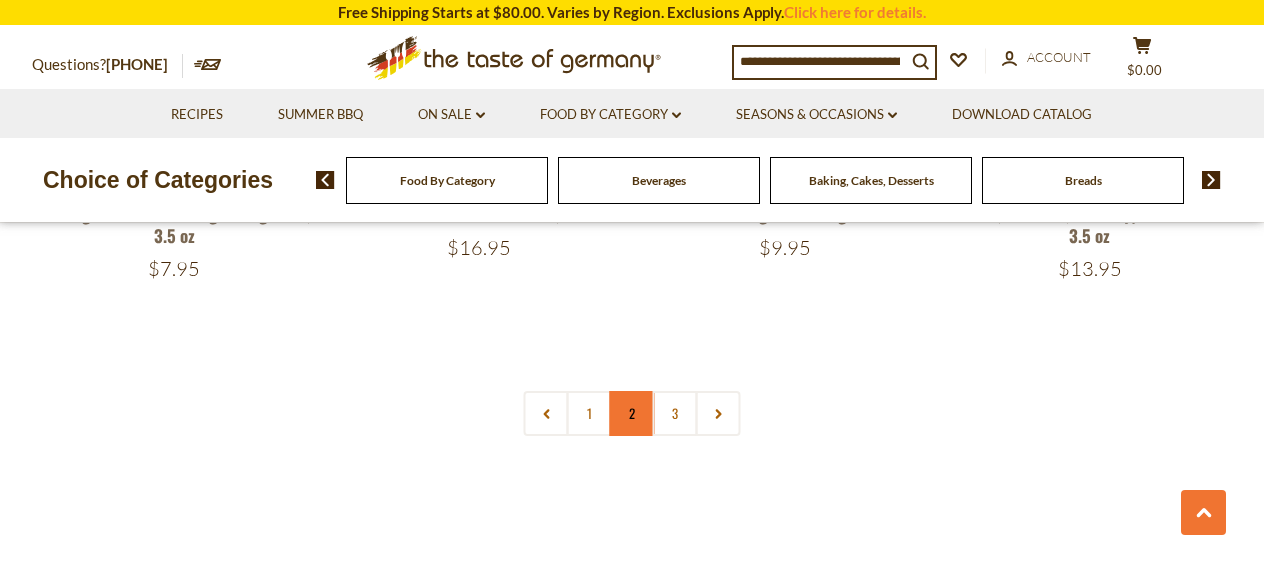 click on "2" at bounding box center (632, 413) 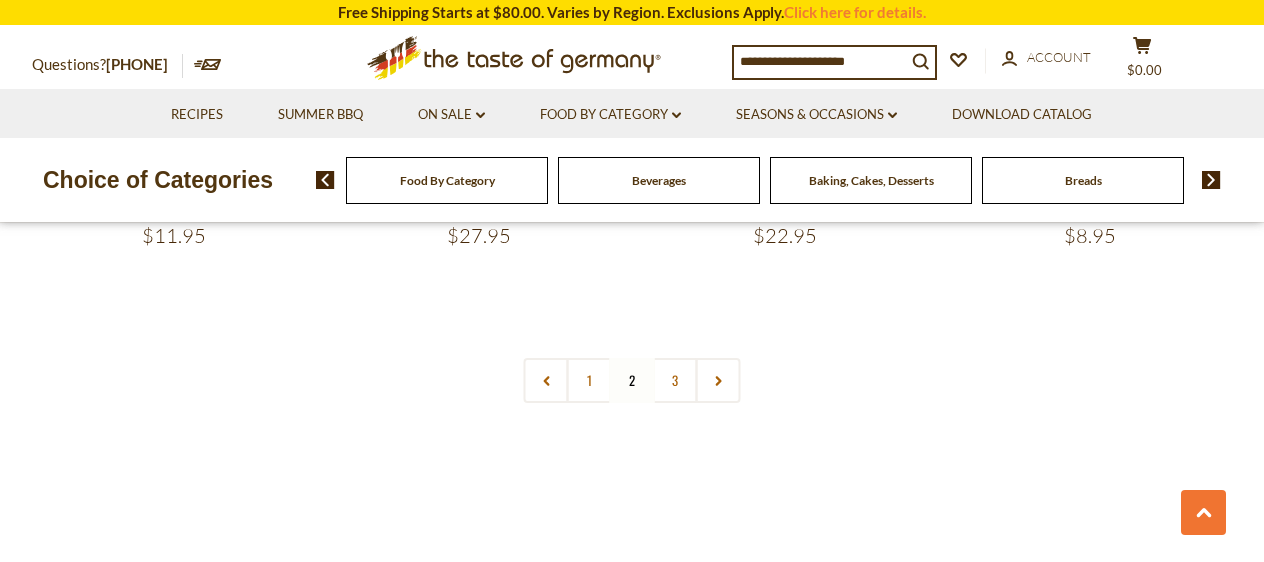 scroll, scrollTop: 4892, scrollLeft: 0, axis: vertical 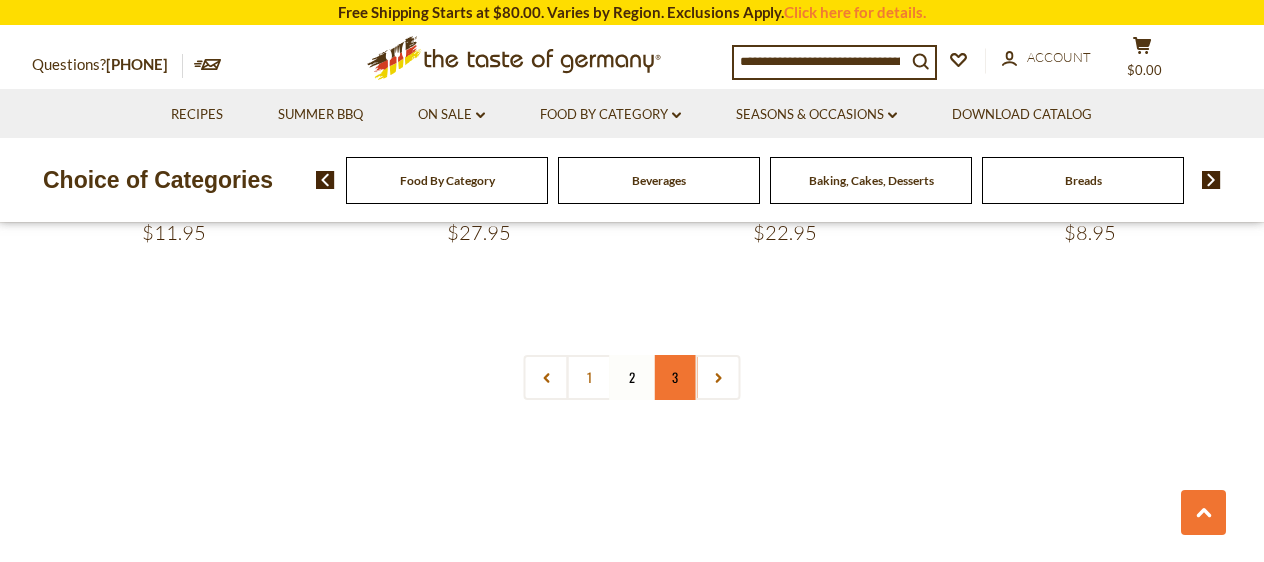 click on "3" at bounding box center [675, 377] 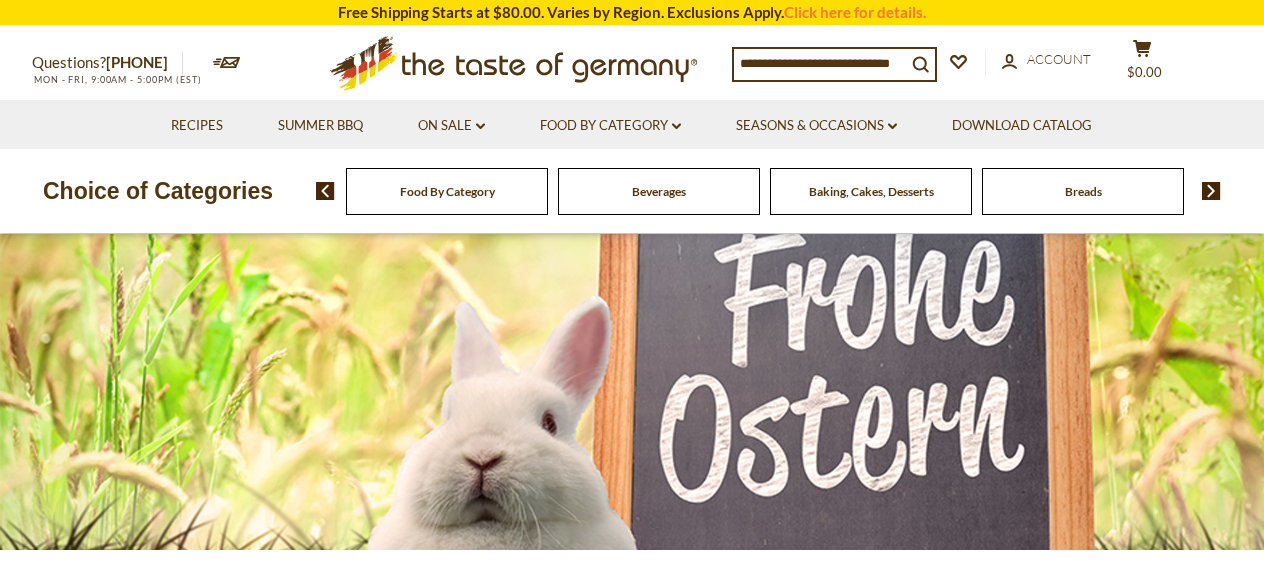 scroll, scrollTop: 0, scrollLeft: 0, axis: both 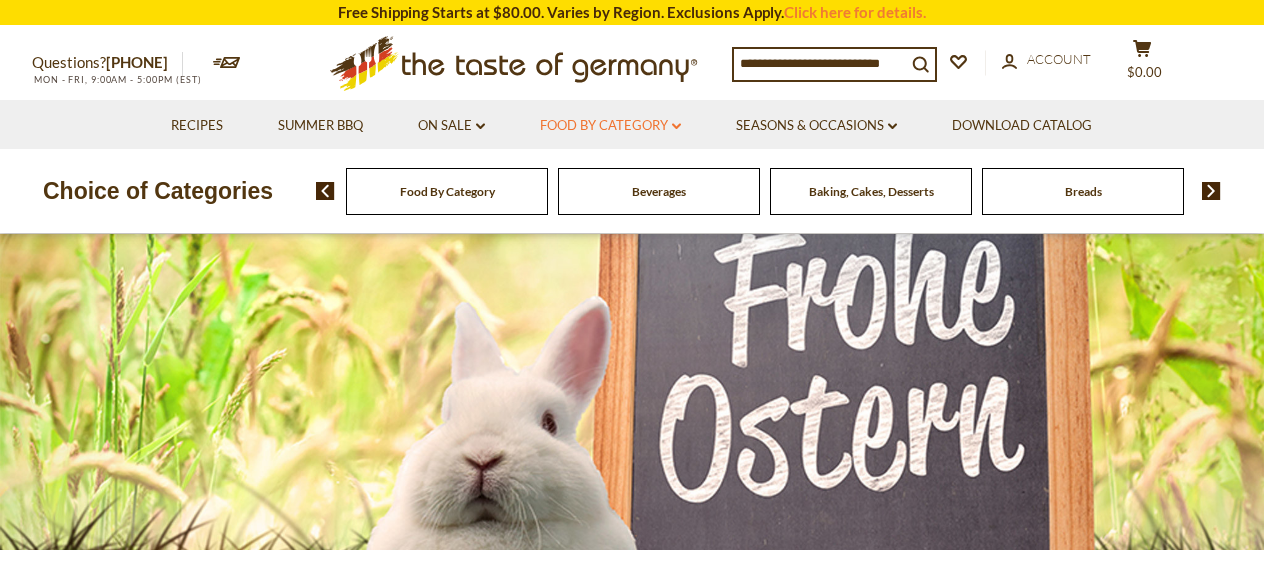 click on "Food By Category
dropdown_arrow" at bounding box center [610, 126] 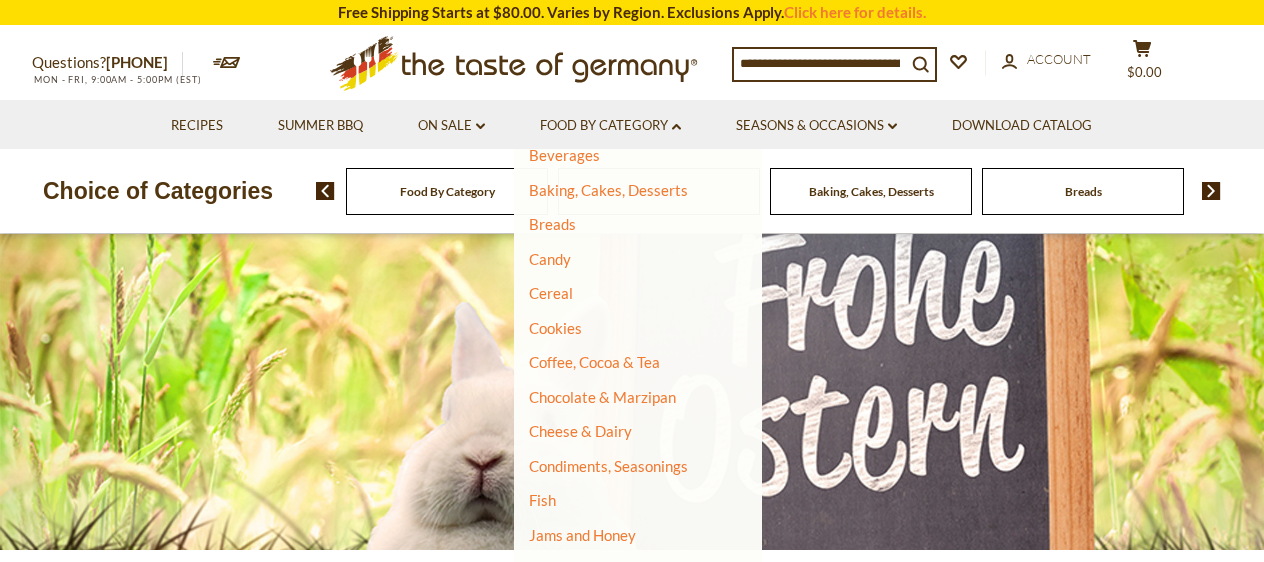 scroll, scrollTop: 134, scrollLeft: 0, axis: vertical 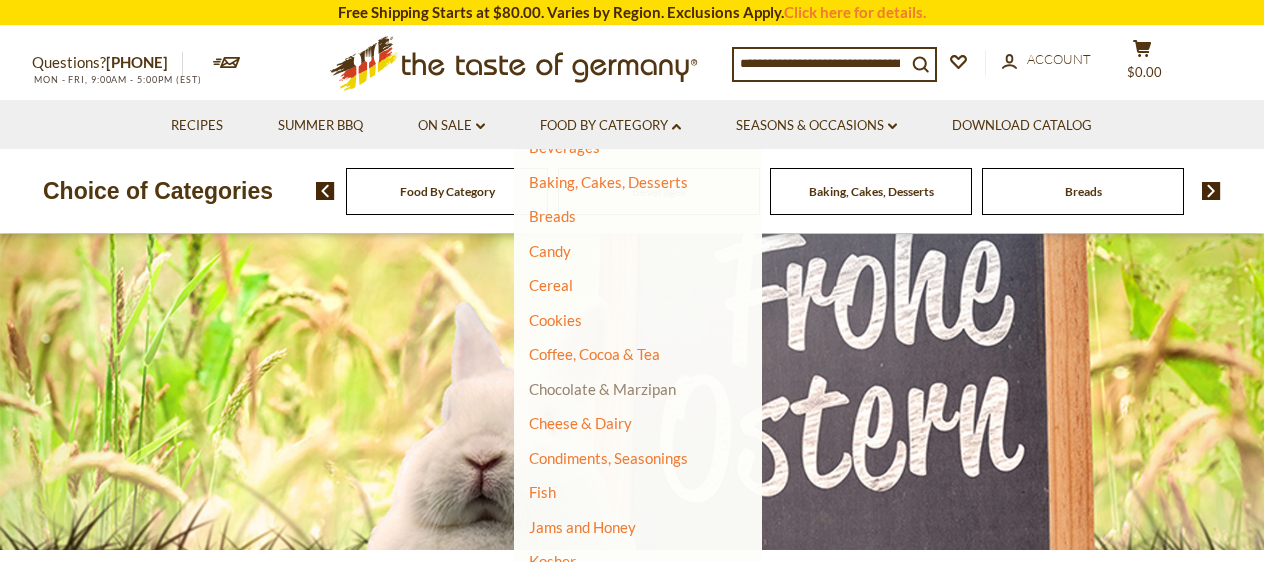 click on "Chocolate & Marzipan" at bounding box center (602, 389) 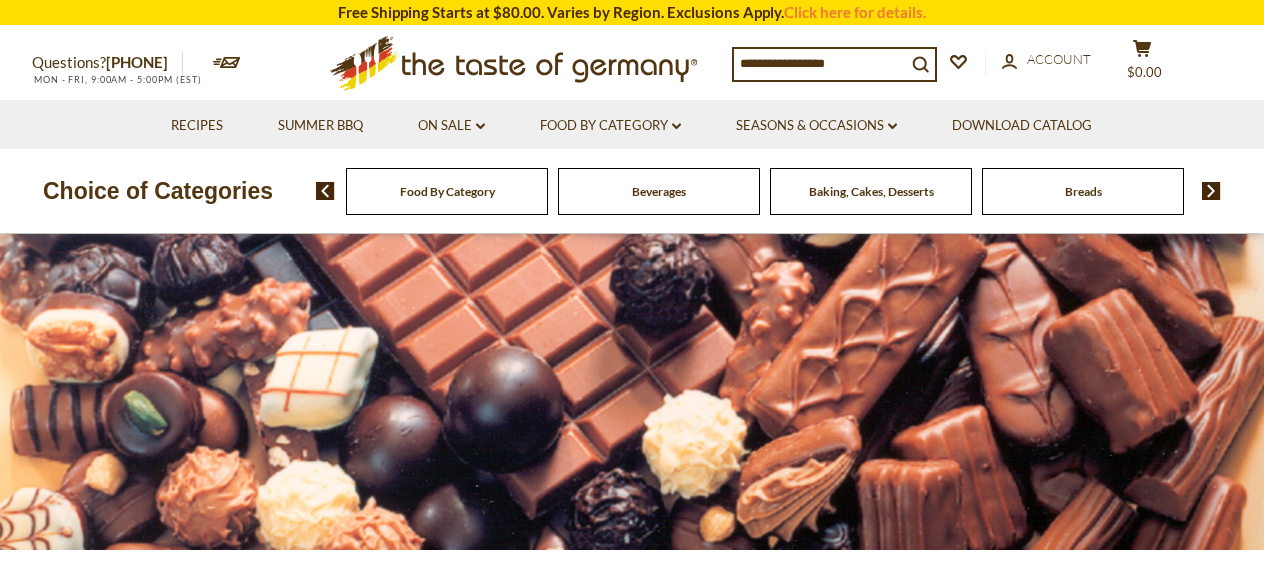 scroll, scrollTop: 0, scrollLeft: 0, axis: both 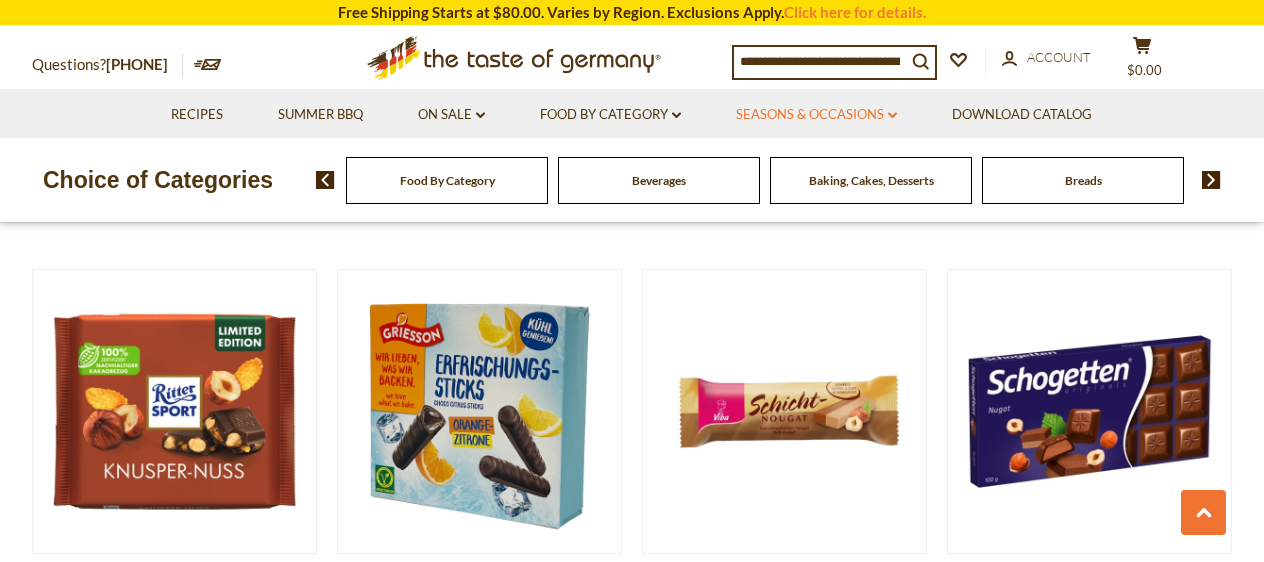 click 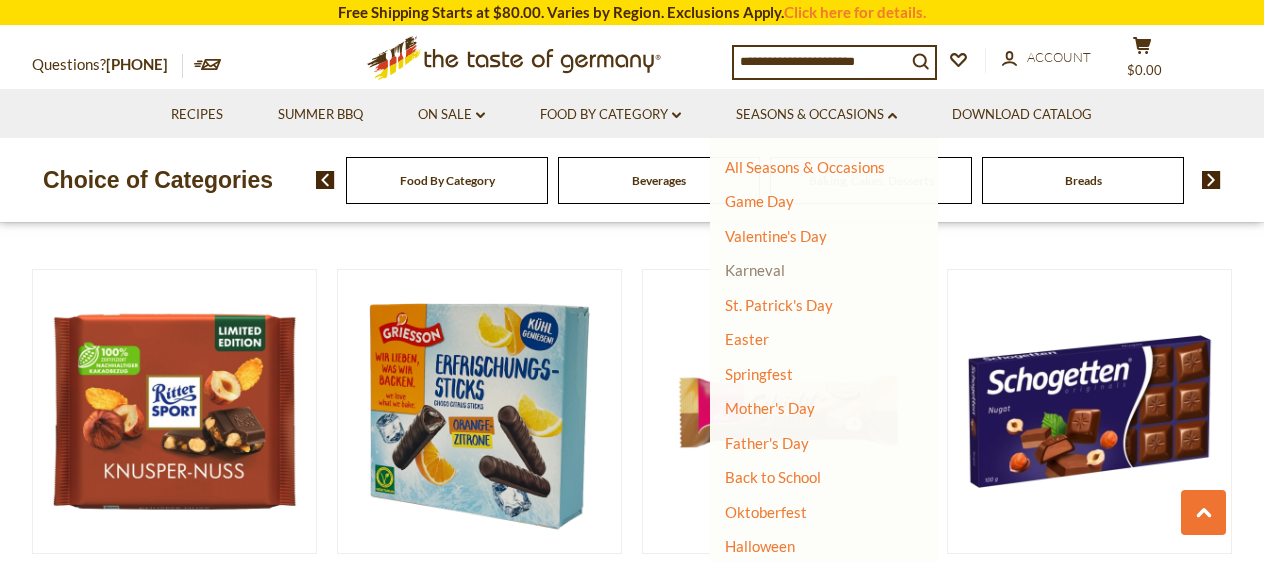 click on "Karneval" at bounding box center (755, 270) 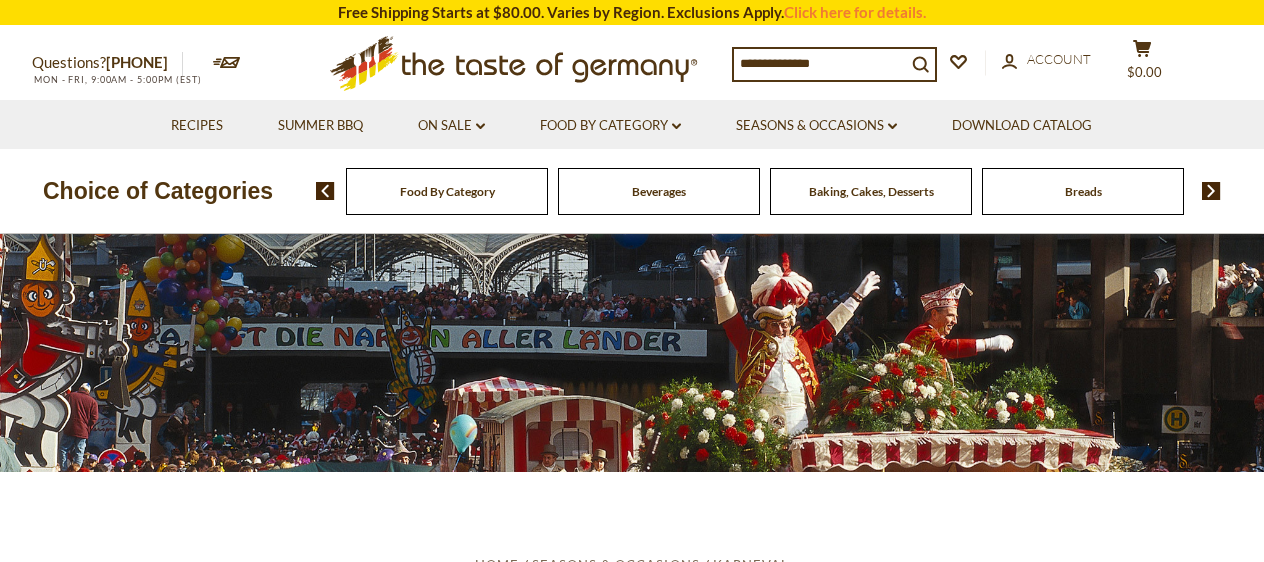 scroll, scrollTop: 0, scrollLeft: 0, axis: both 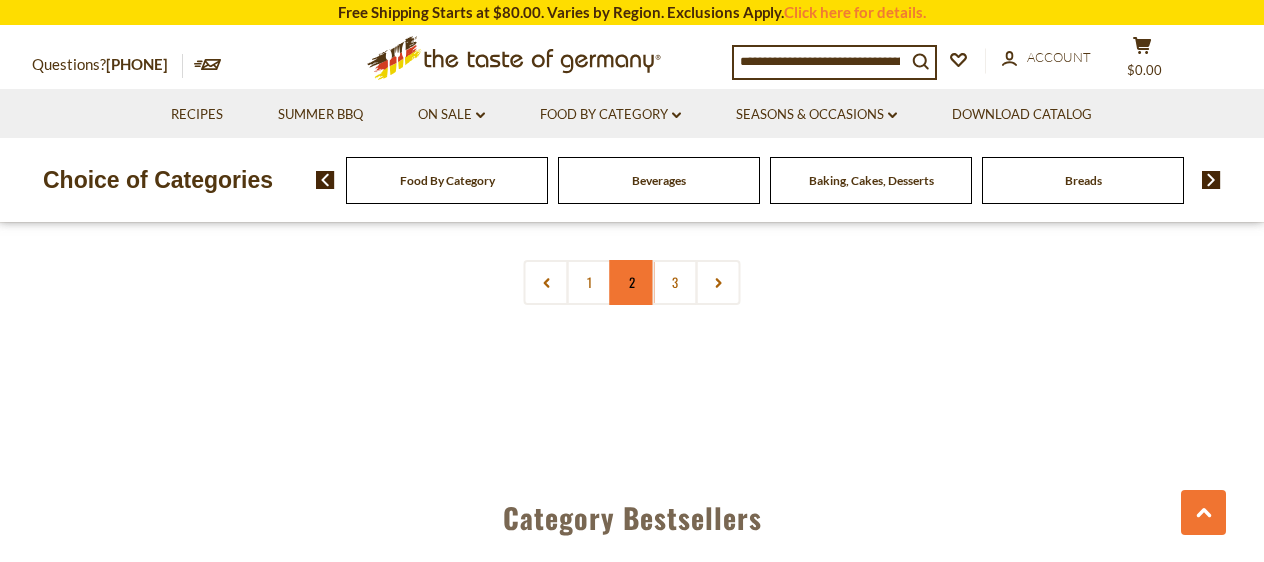 click on "2" at bounding box center (632, 282) 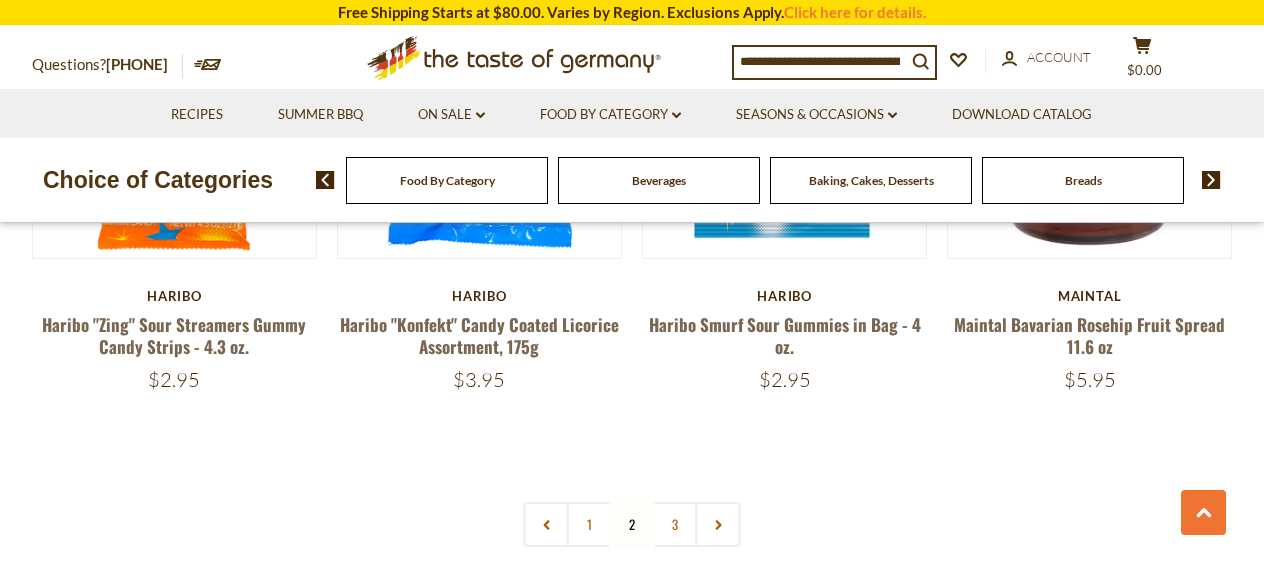 scroll, scrollTop: 4723, scrollLeft: 0, axis: vertical 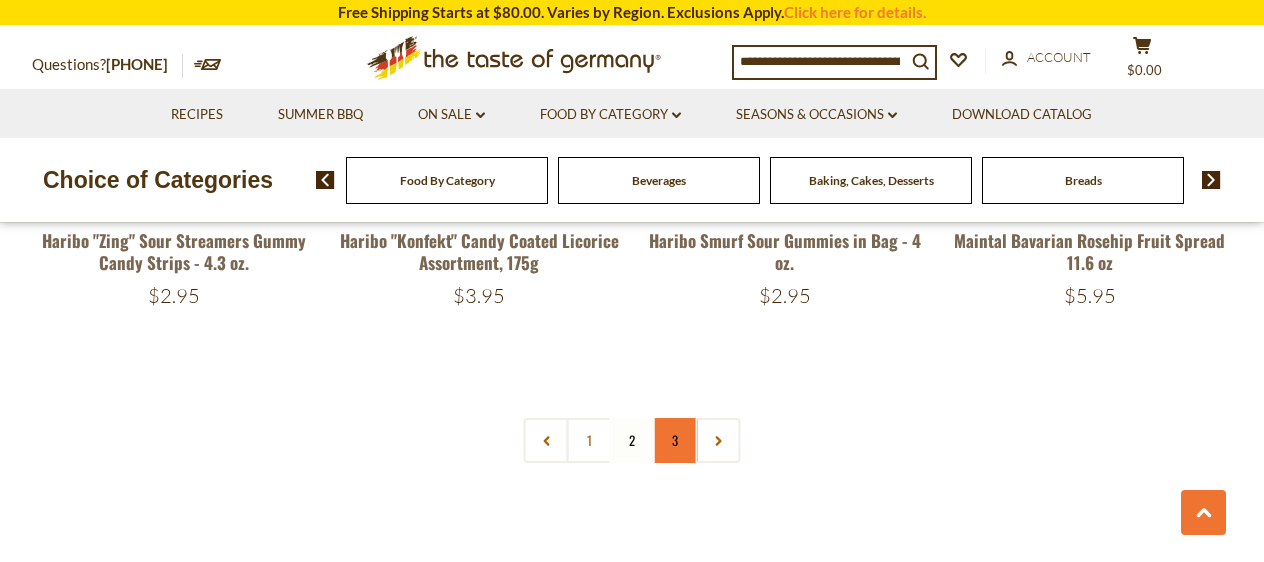click on "3" at bounding box center (675, 440) 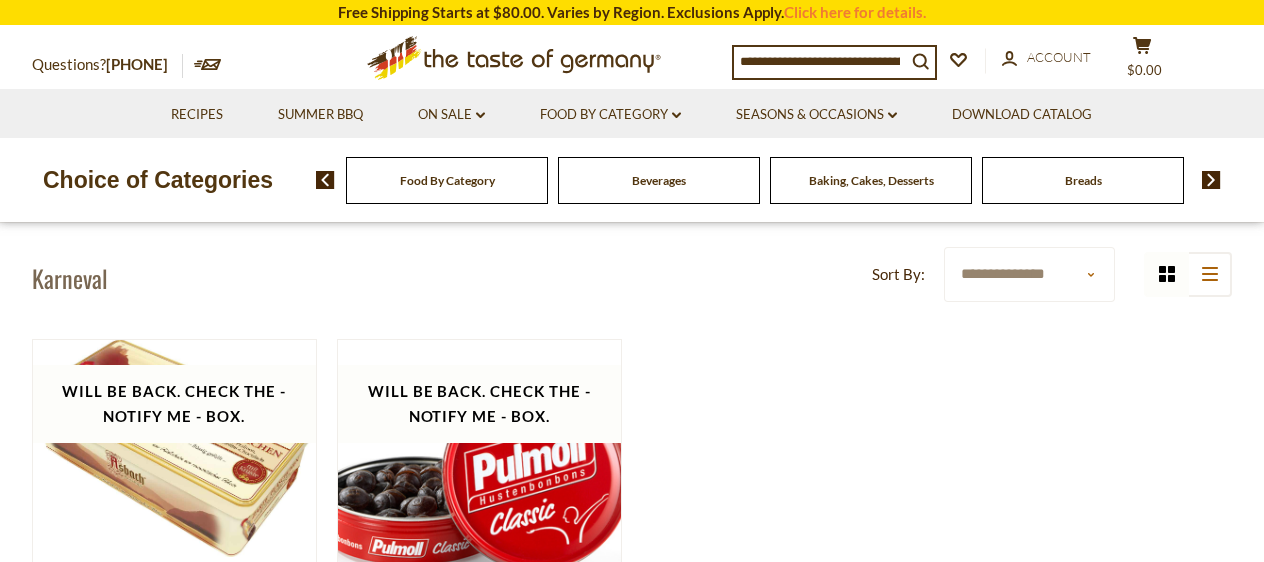 scroll, scrollTop: 427, scrollLeft: 0, axis: vertical 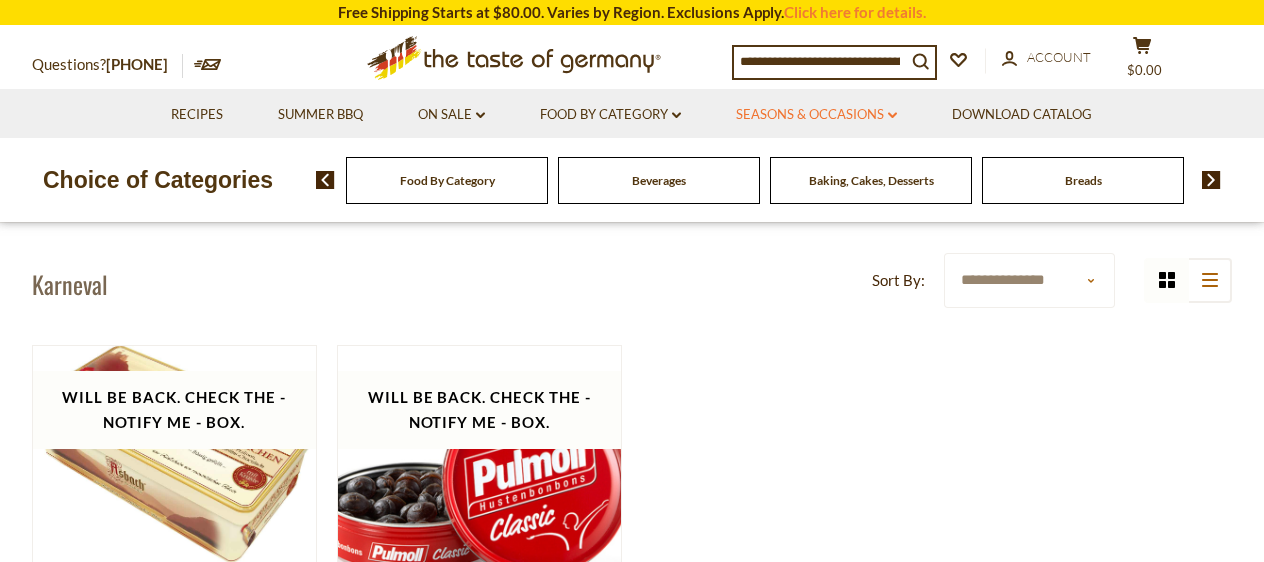 click 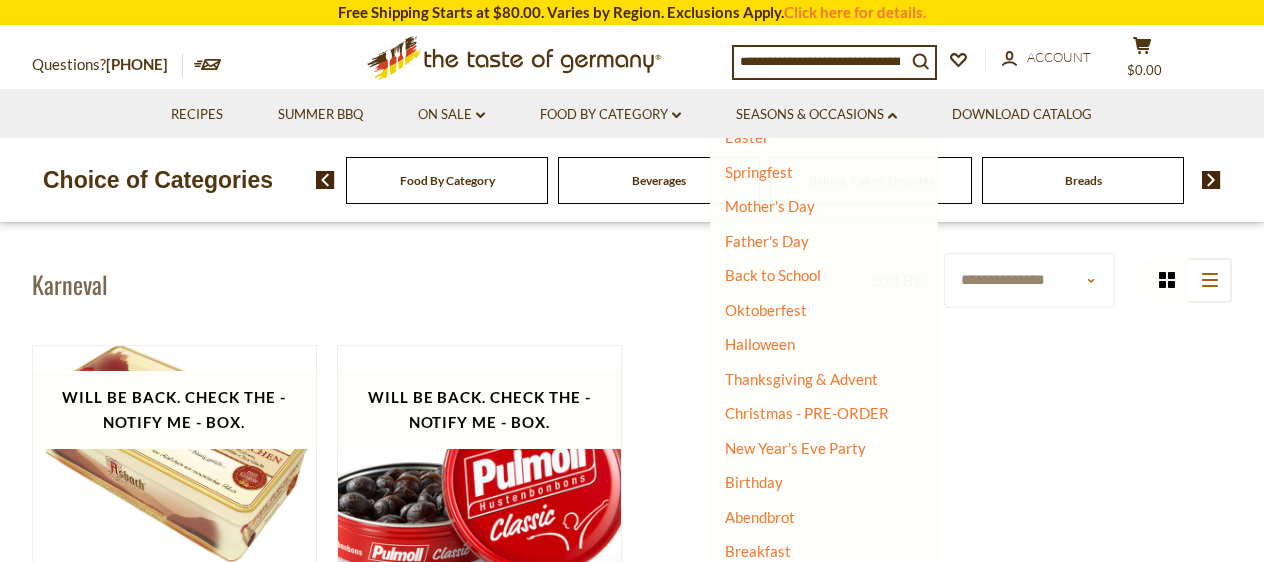 scroll, scrollTop: 206, scrollLeft: 0, axis: vertical 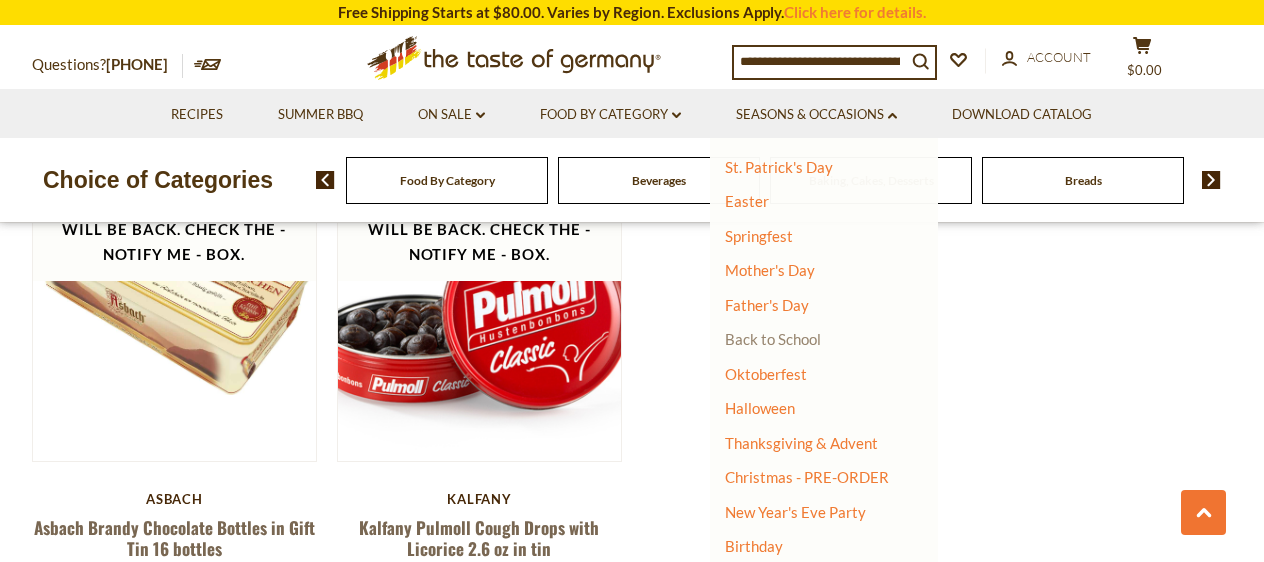 click on "Back to School" at bounding box center [773, 339] 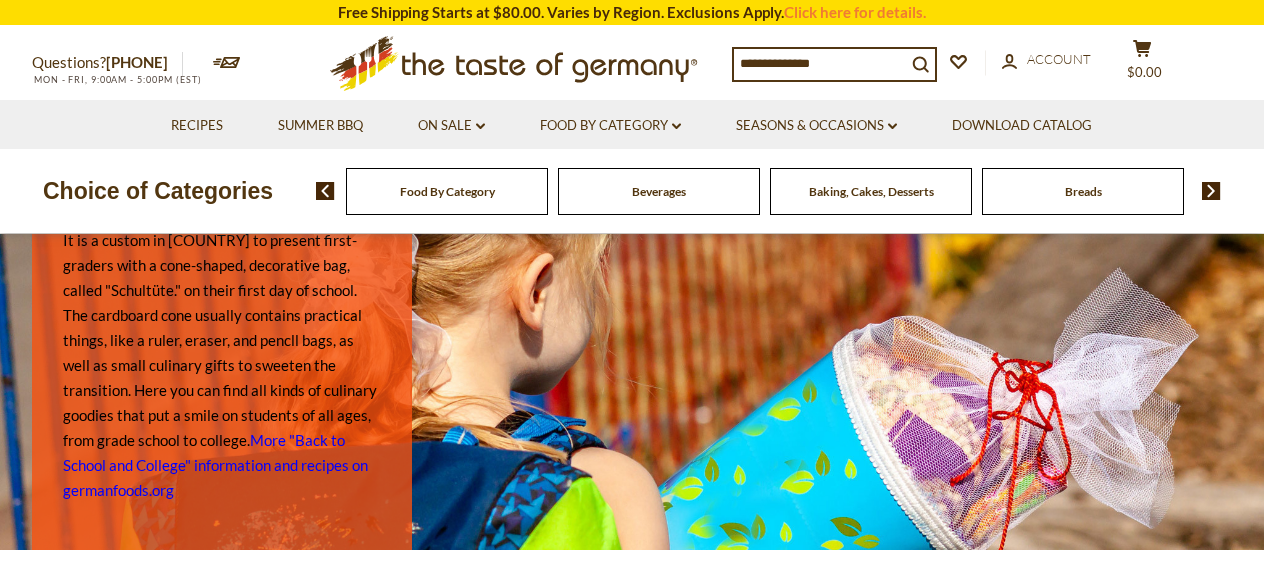 scroll, scrollTop: 0, scrollLeft: 0, axis: both 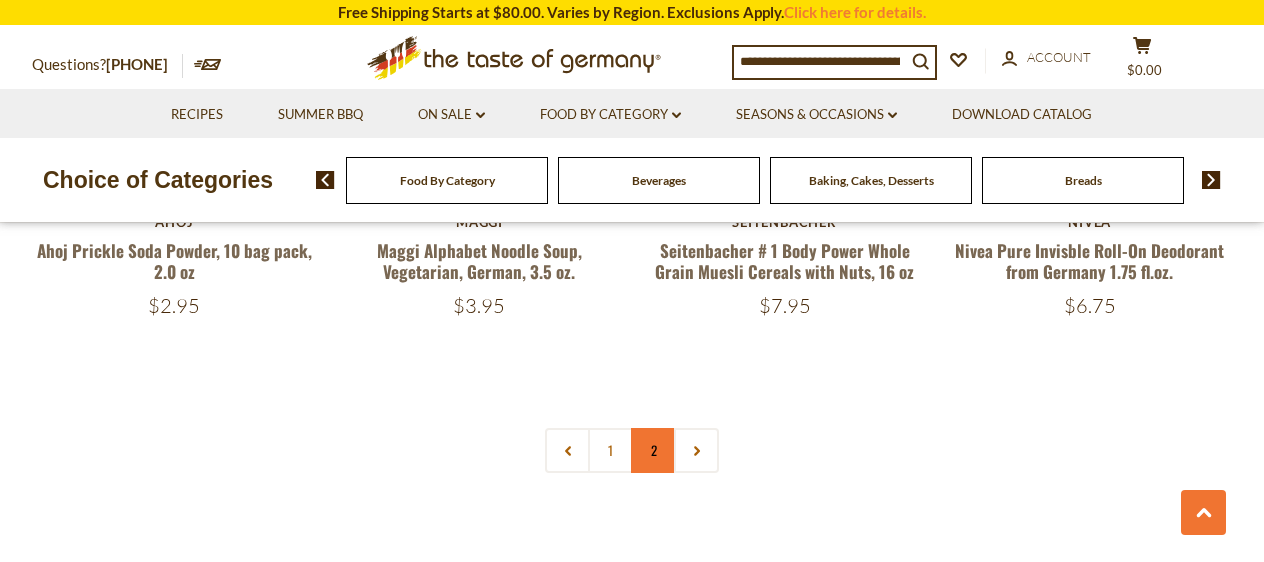 click on "2" at bounding box center (653, 450) 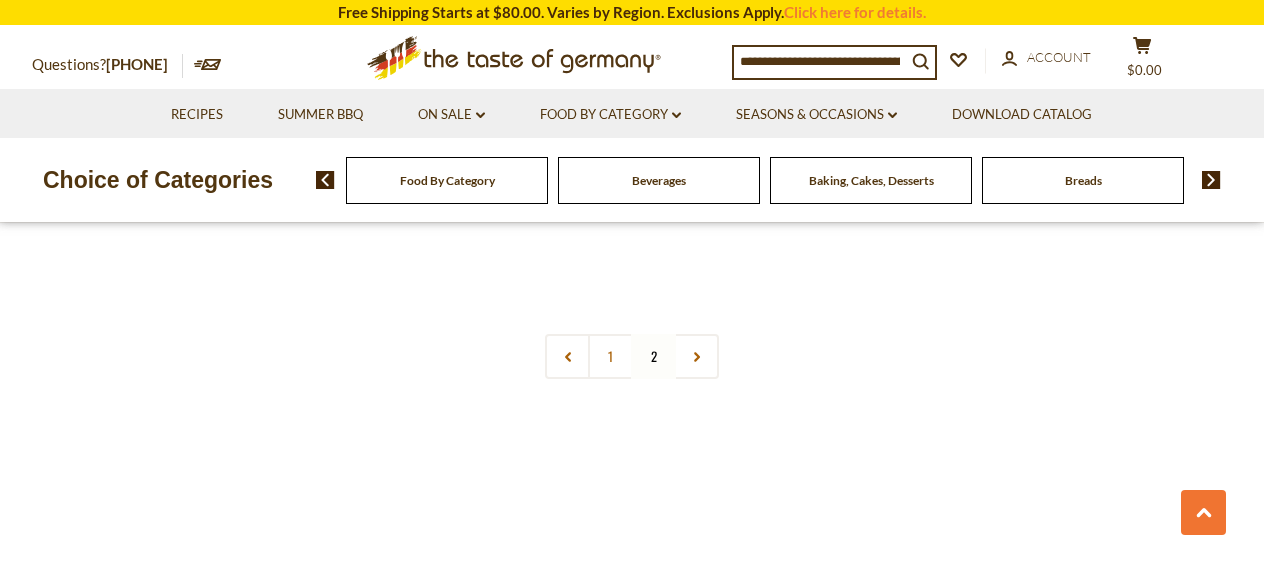 scroll, scrollTop: 4807, scrollLeft: 0, axis: vertical 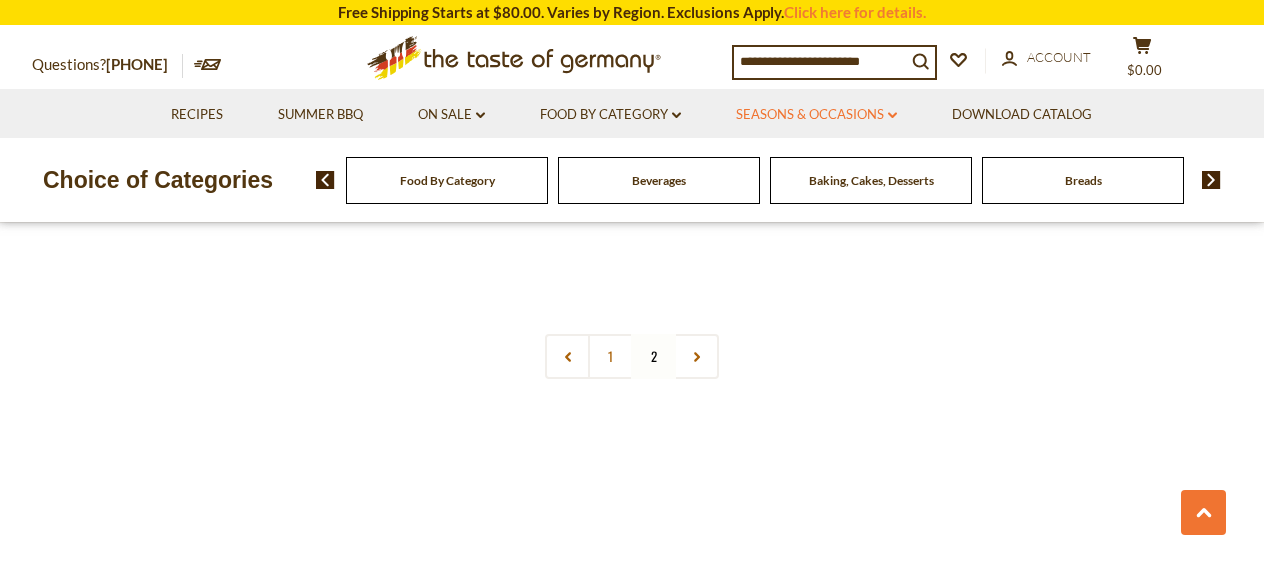 click 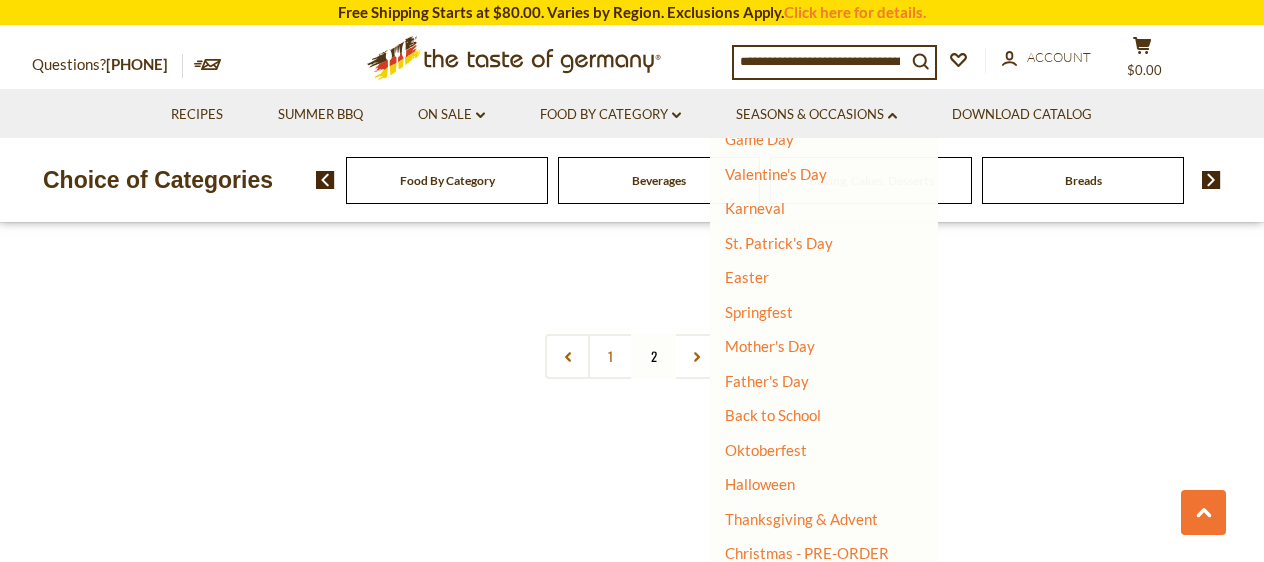 scroll, scrollTop: 67, scrollLeft: 0, axis: vertical 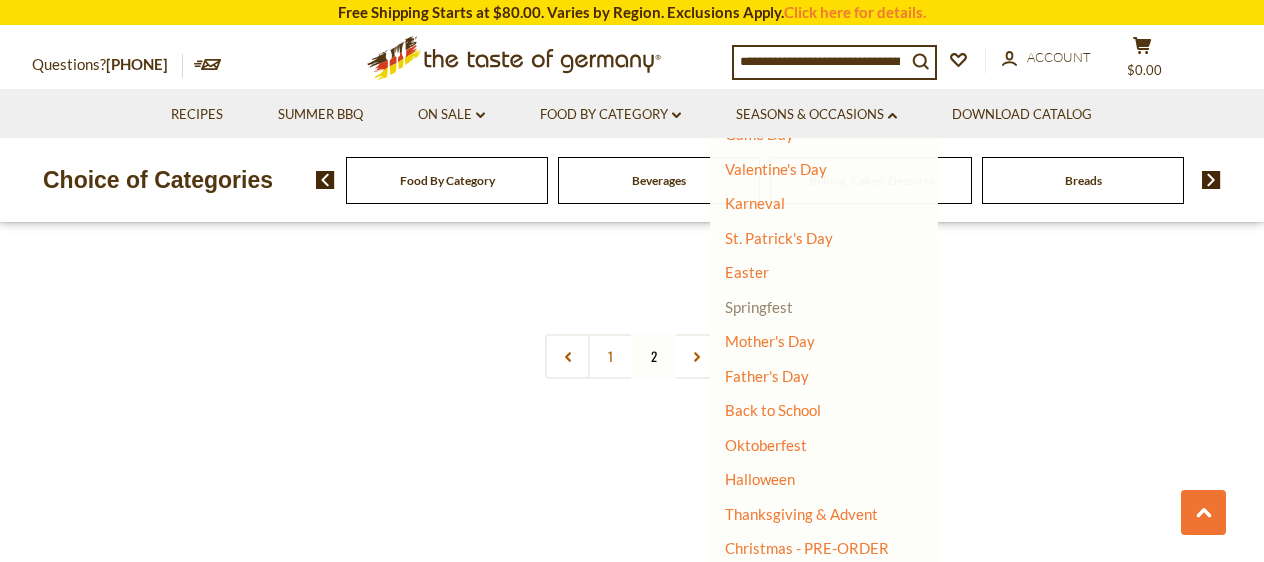 click on "Springfest" at bounding box center [759, 307] 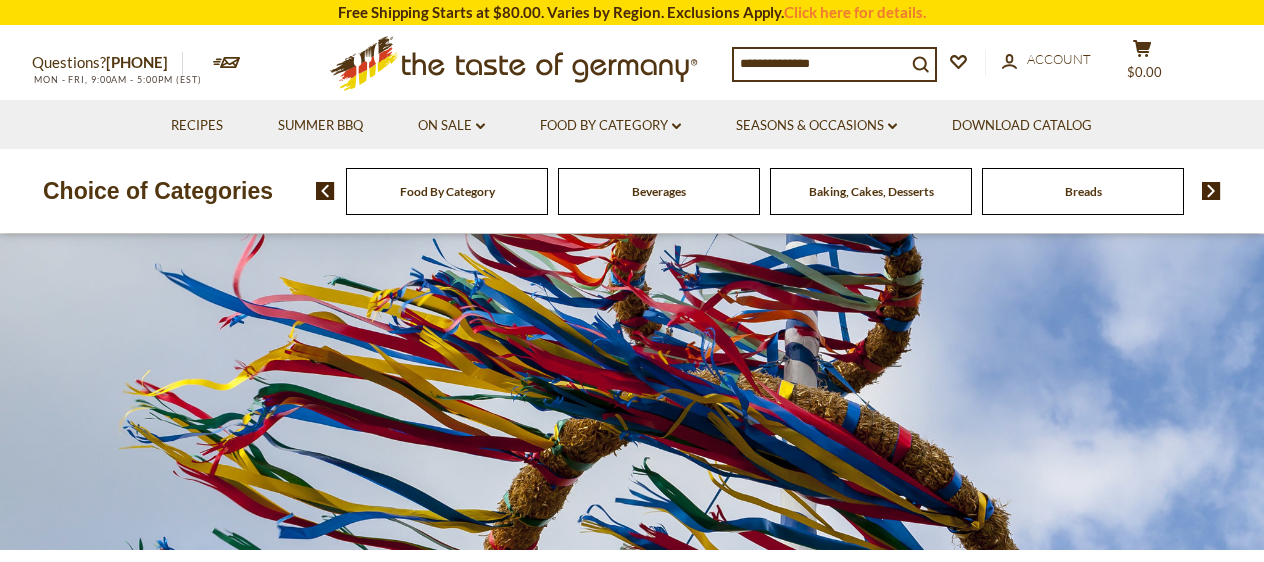 scroll, scrollTop: 0, scrollLeft: 0, axis: both 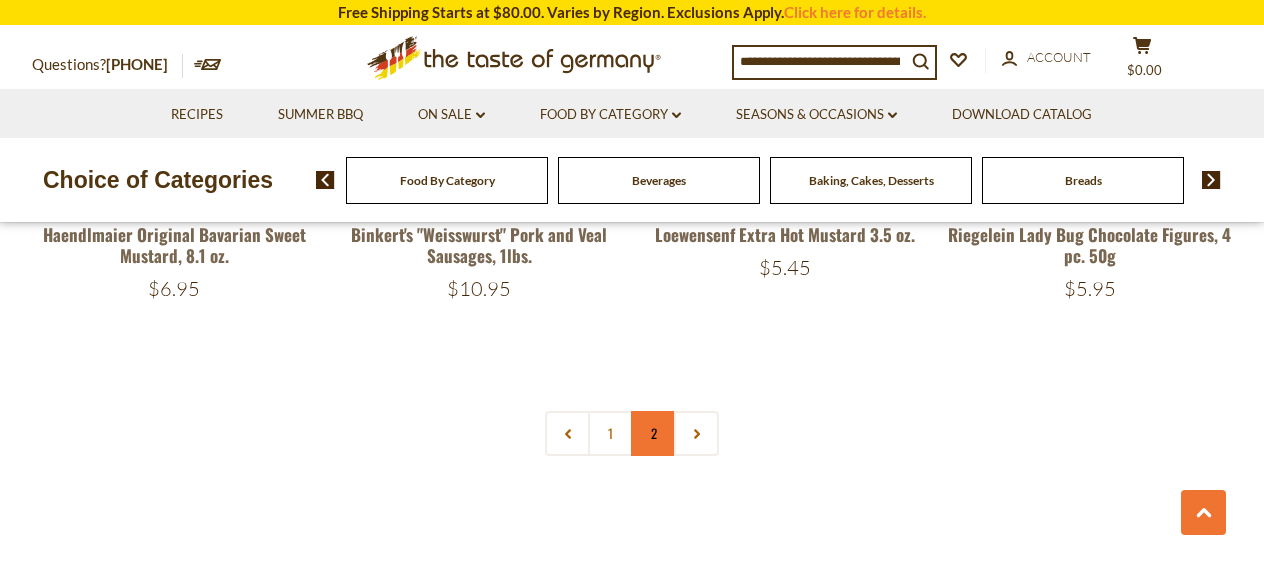 click on "2" at bounding box center (653, 433) 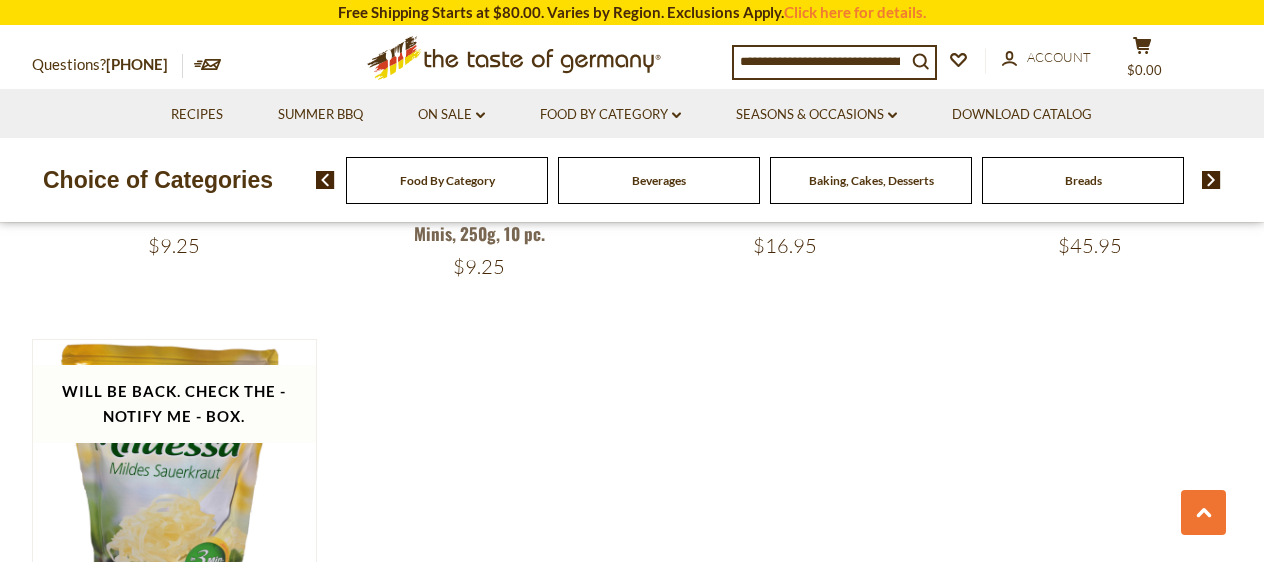 scroll, scrollTop: 1017, scrollLeft: 0, axis: vertical 